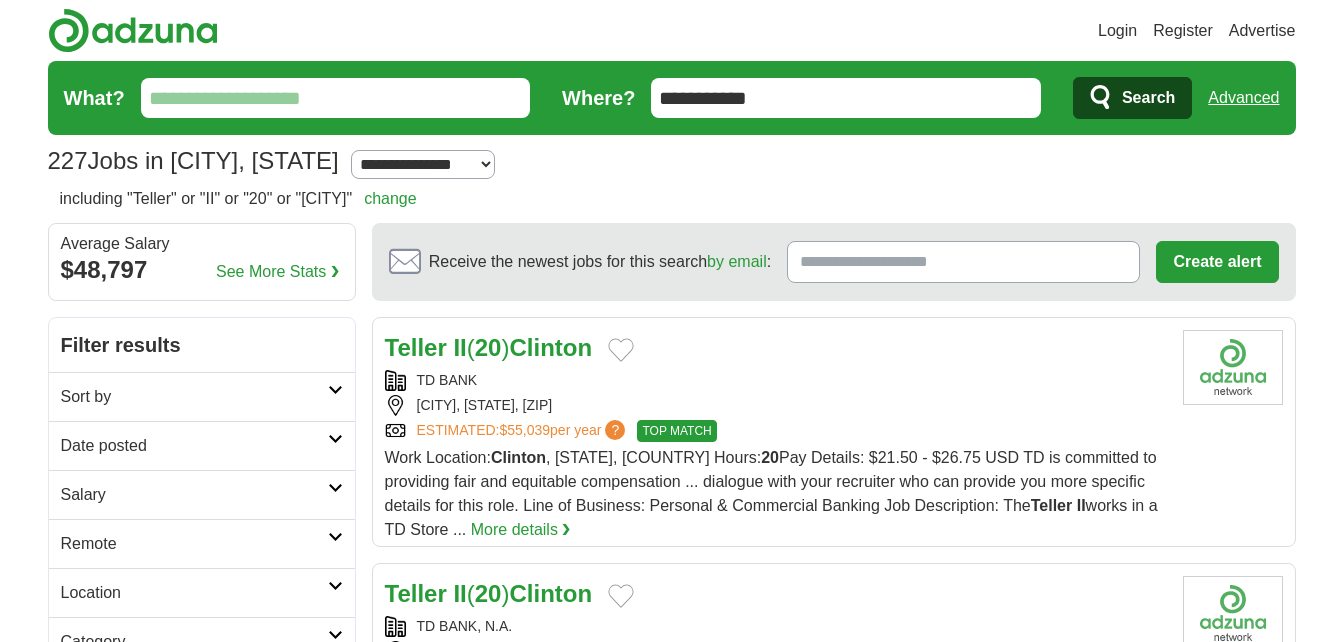 scroll, scrollTop: 0, scrollLeft: 0, axis: both 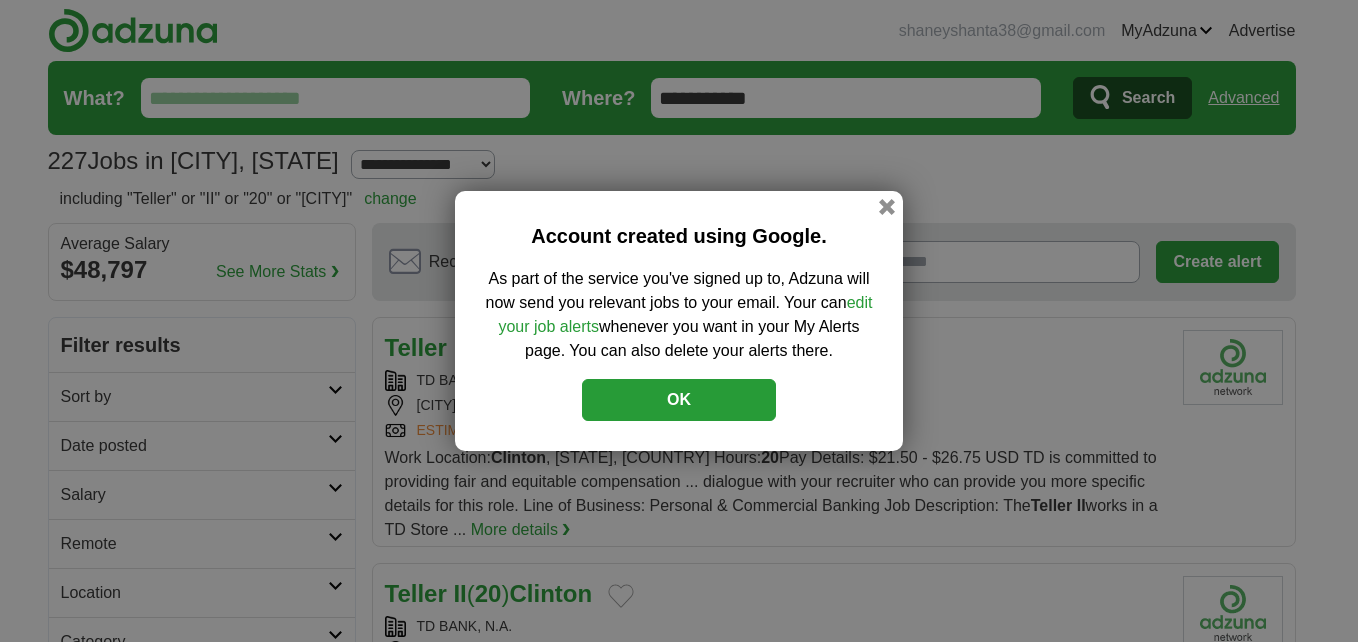 click on "OK" at bounding box center [679, 400] 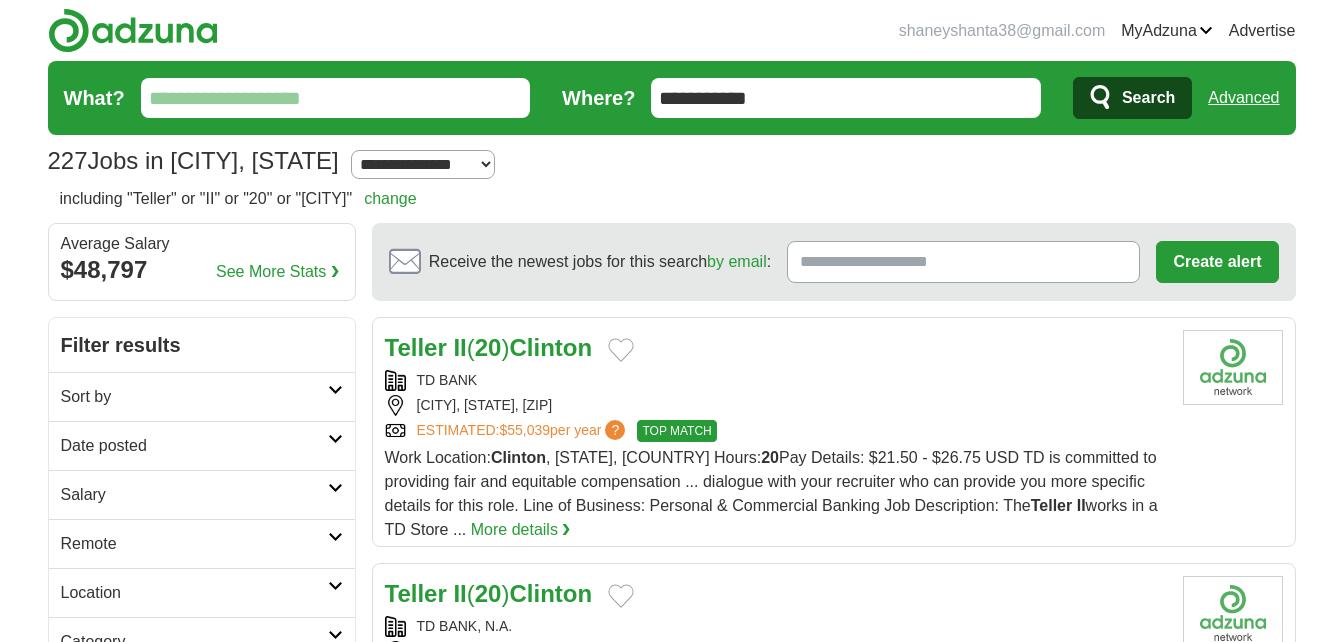 click at bounding box center [621, 350] 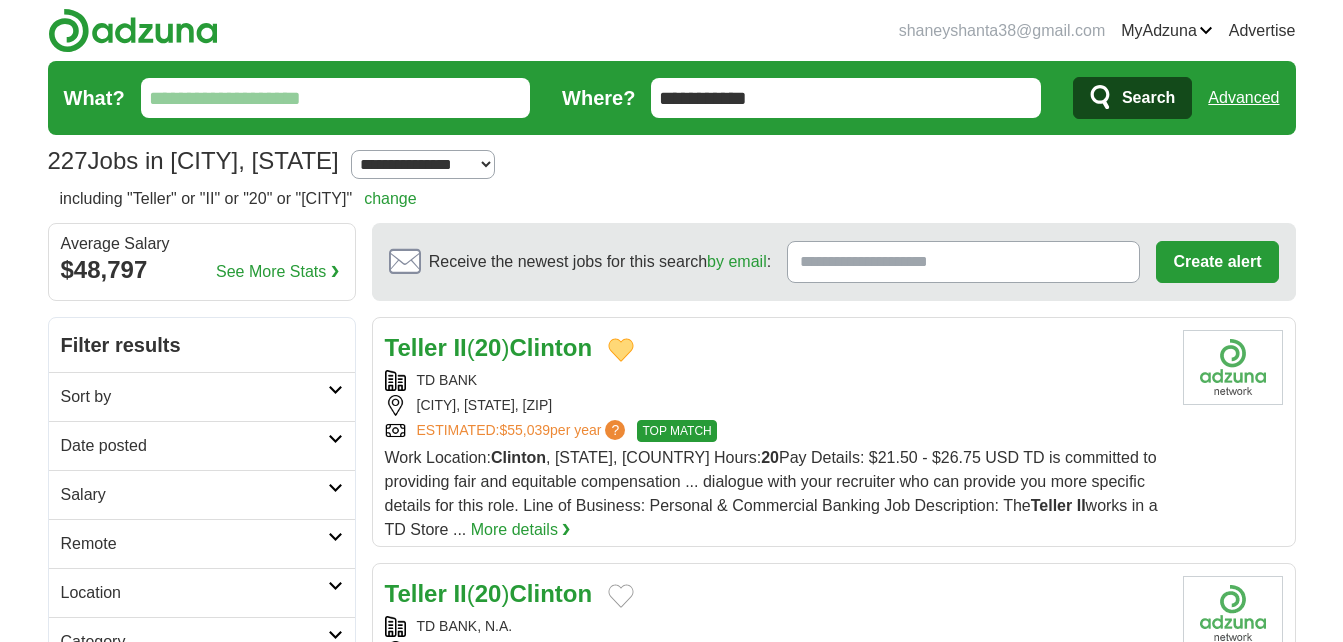 click on "More details ❯" at bounding box center (521, 530) 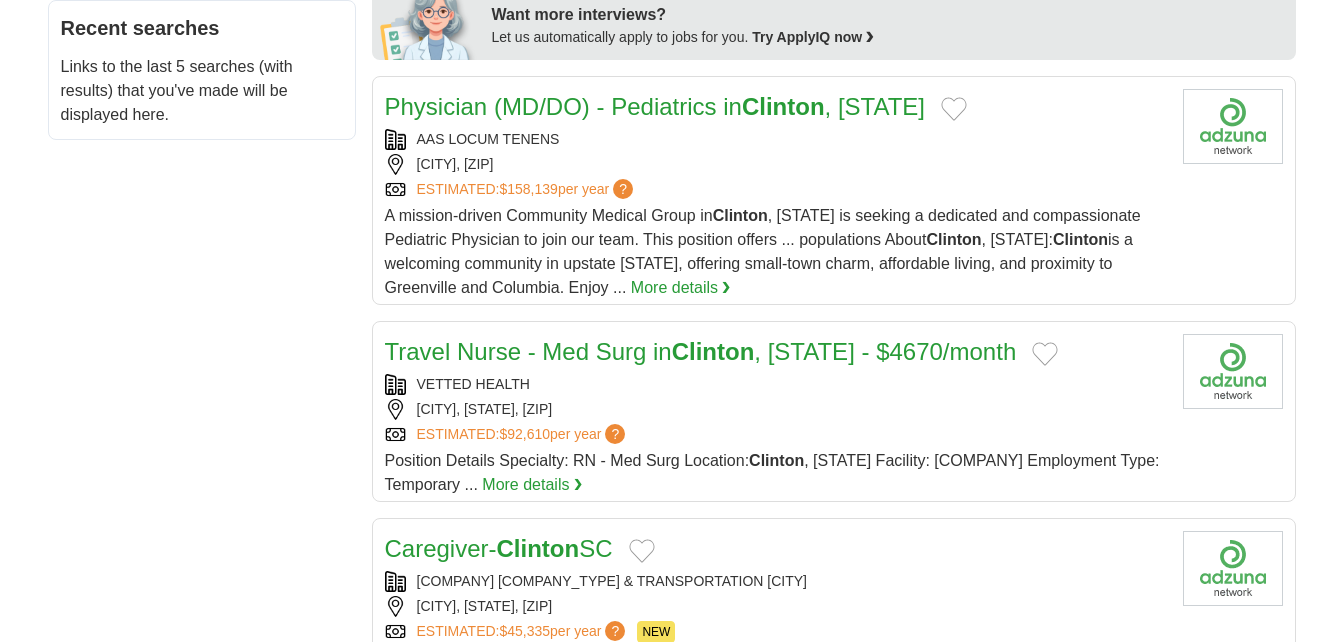 scroll, scrollTop: 1068, scrollLeft: 0, axis: vertical 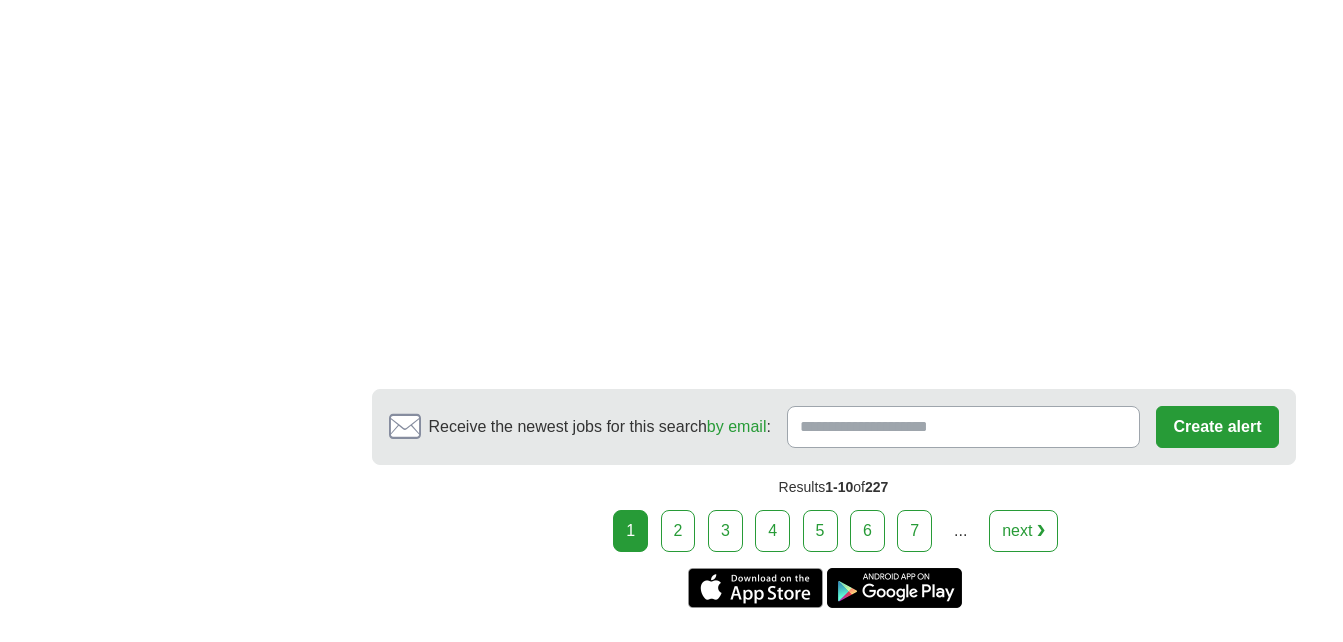 click on "2" at bounding box center (678, 531) 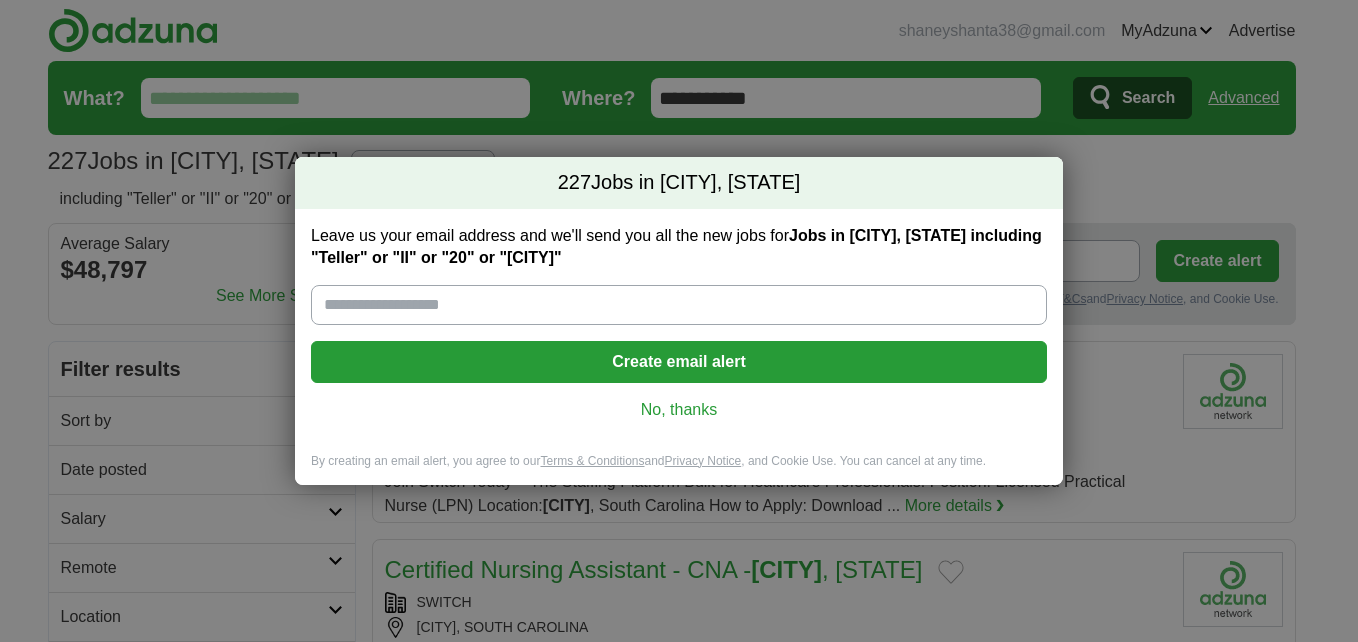 scroll, scrollTop: 0, scrollLeft: 0, axis: both 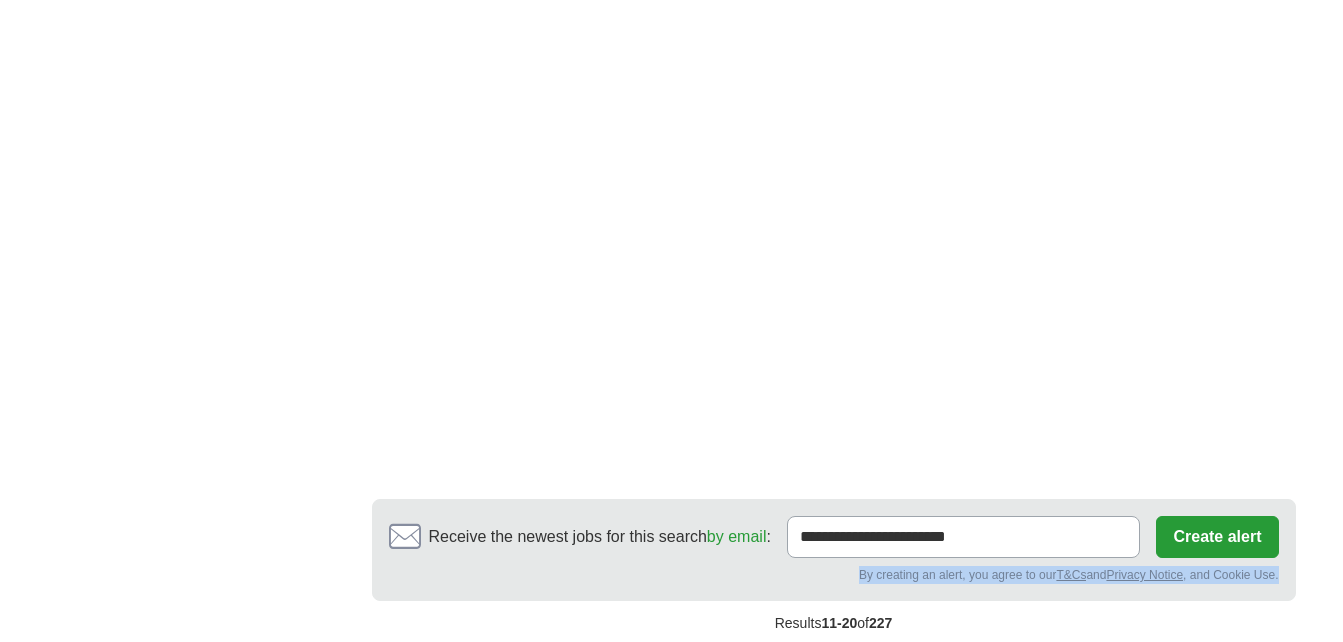 drag, startPoint x: 1341, startPoint y: 501, endPoint x: 1345, endPoint y: 564, distance: 63.126858 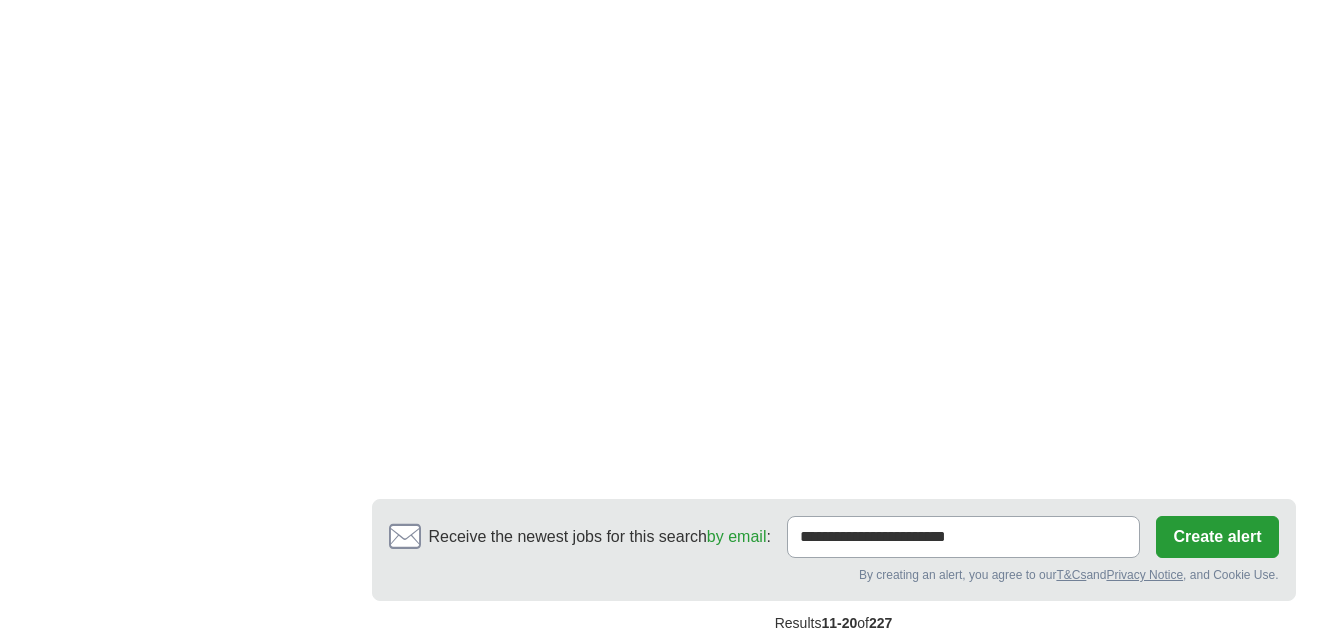 drag, startPoint x: 1345, startPoint y: 564, endPoint x: 1301, endPoint y: 354, distance: 214.56001 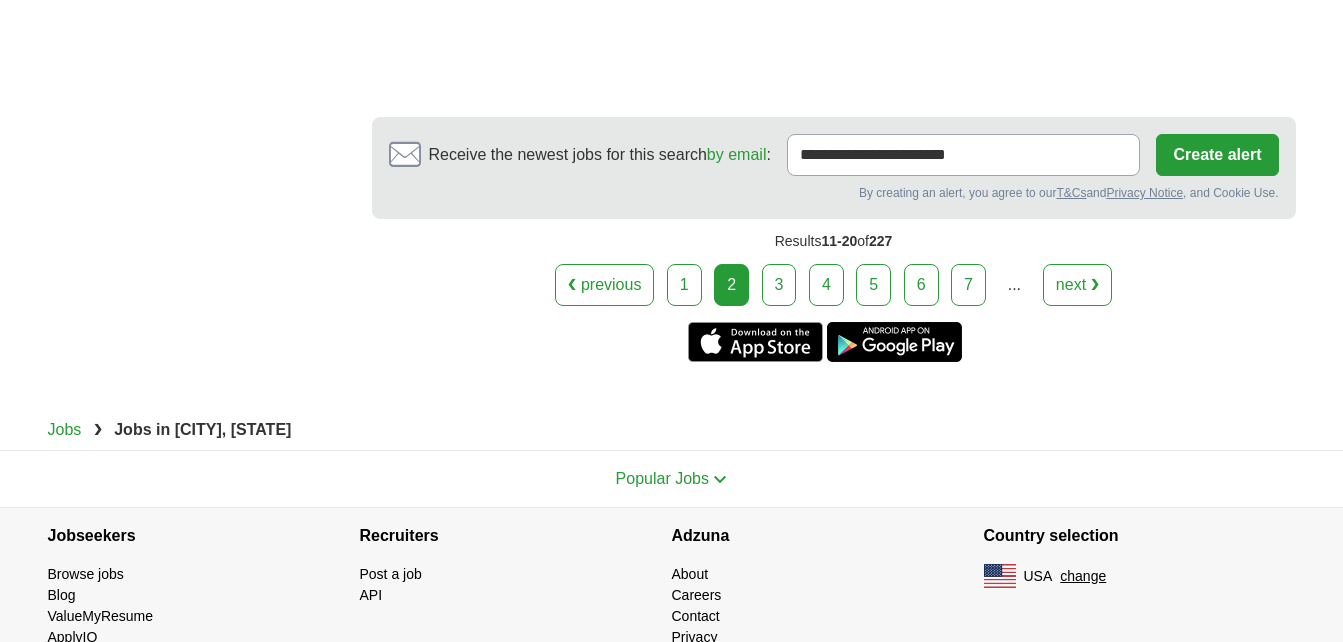 click on "3" at bounding box center (779, 285) 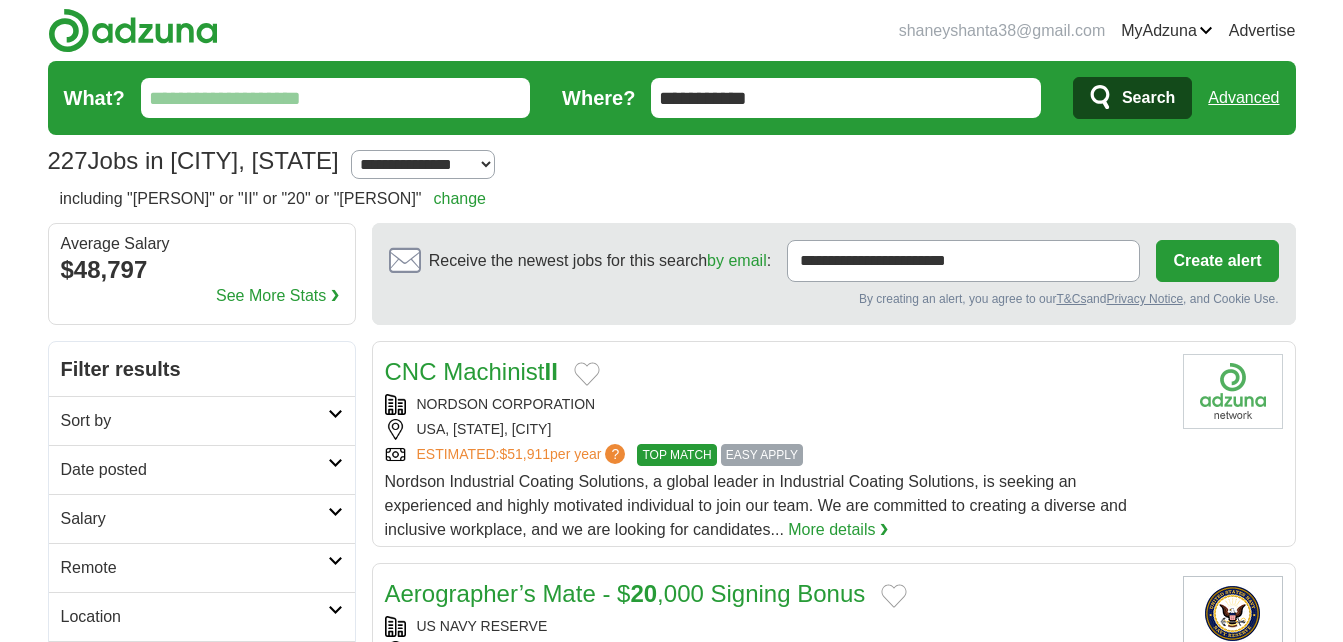 scroll, scrollTop: 0, scrollLeft: 0, axis: both 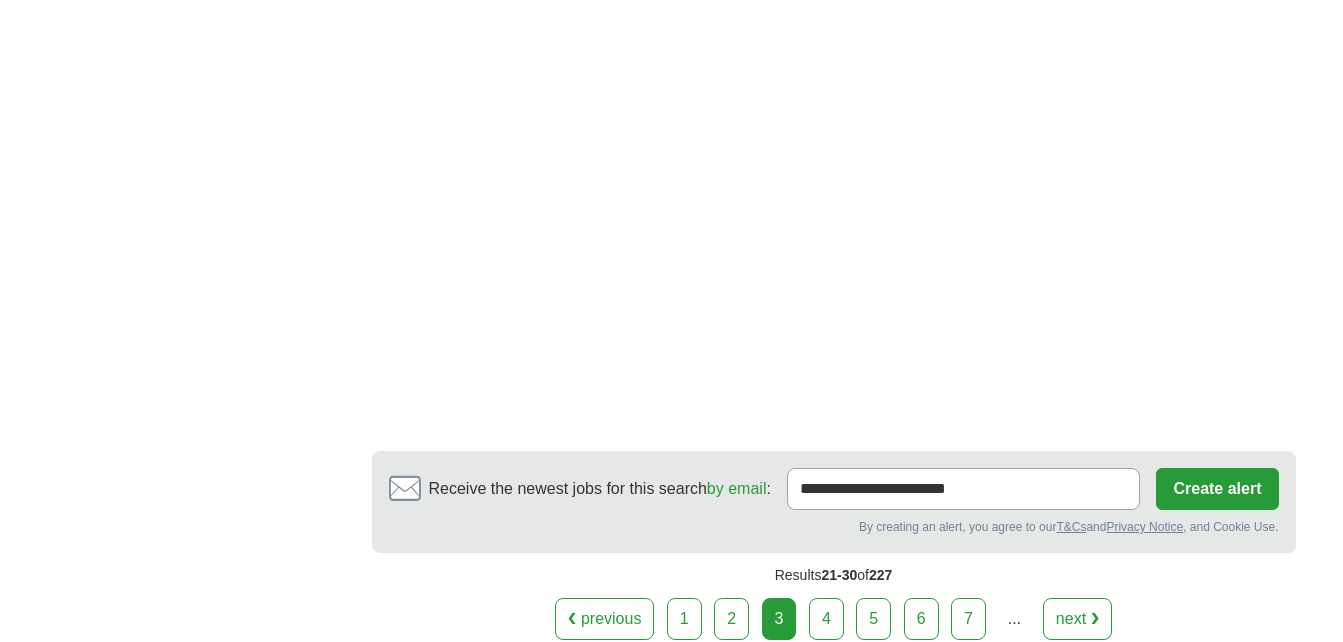 click on "4" at bounding box center [826, 619] 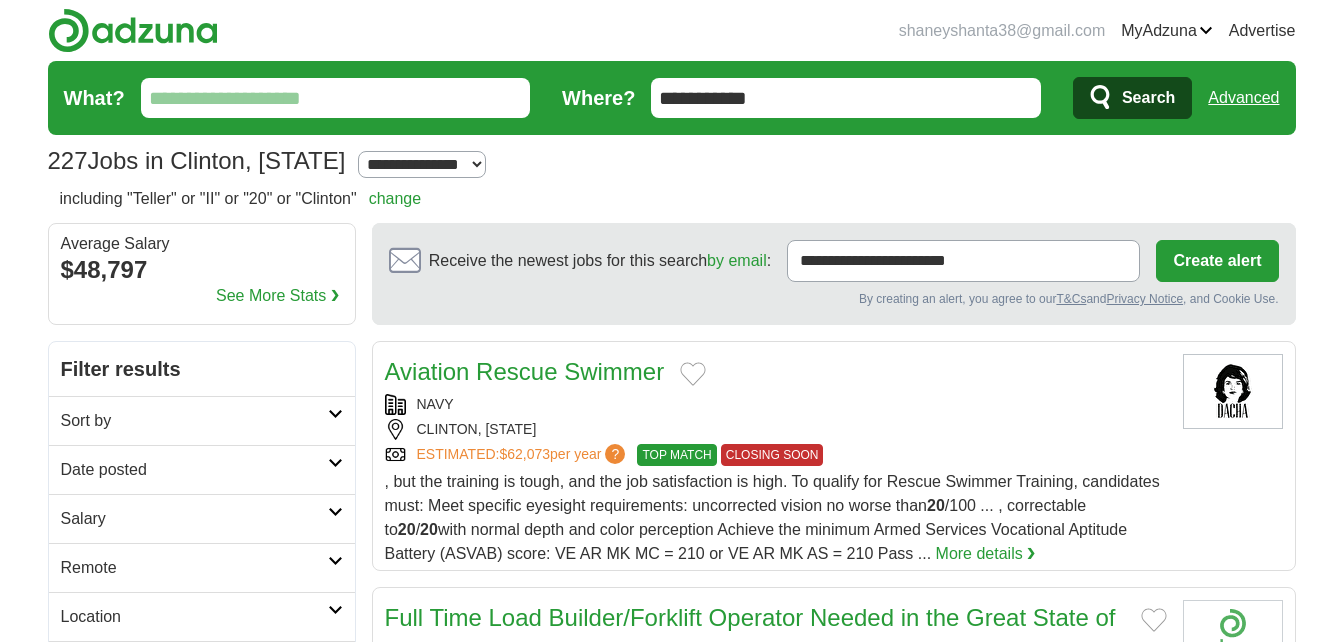 scroll, scrollTop: 0, scrollLeft: 0, axis: both 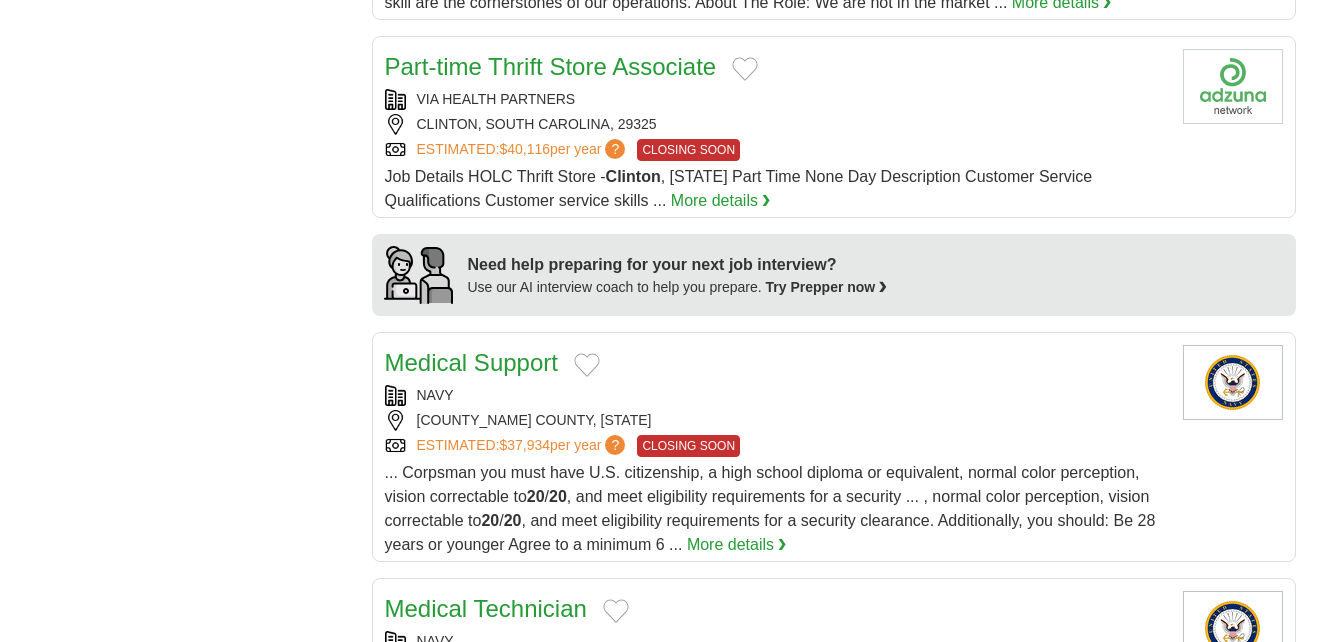 click at bounding box center [745, 69] 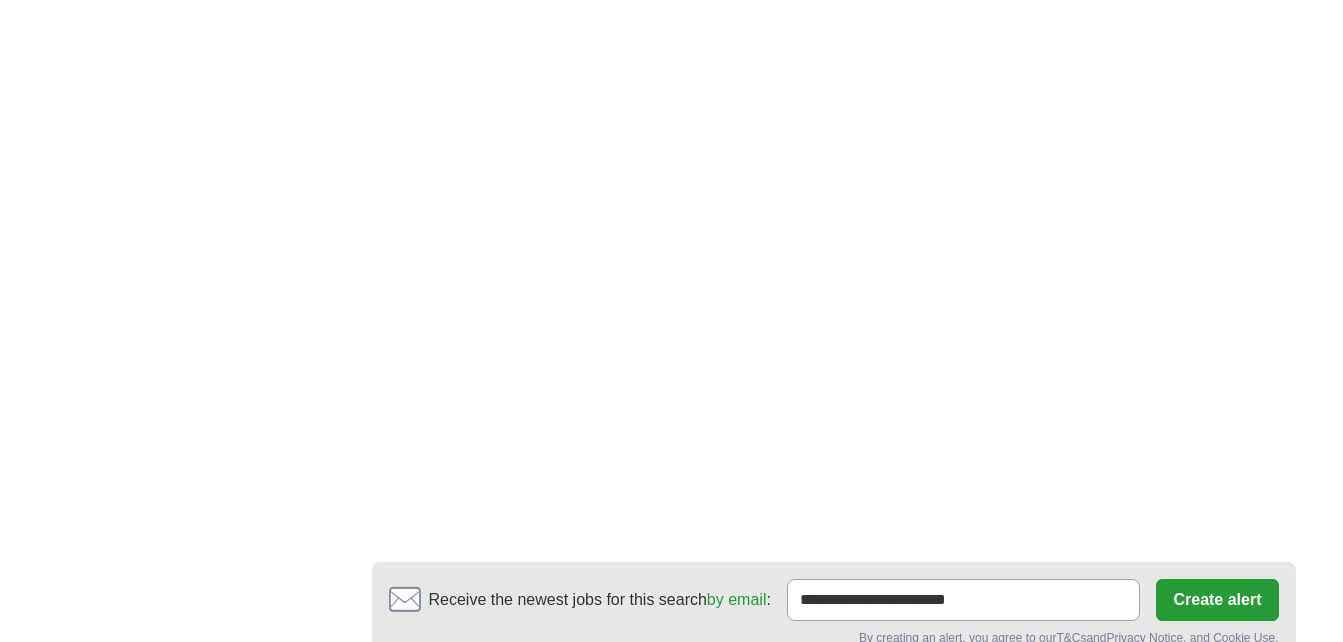 scroll, scrollTop: 3436, scrollLeft: 0, axis: vertical 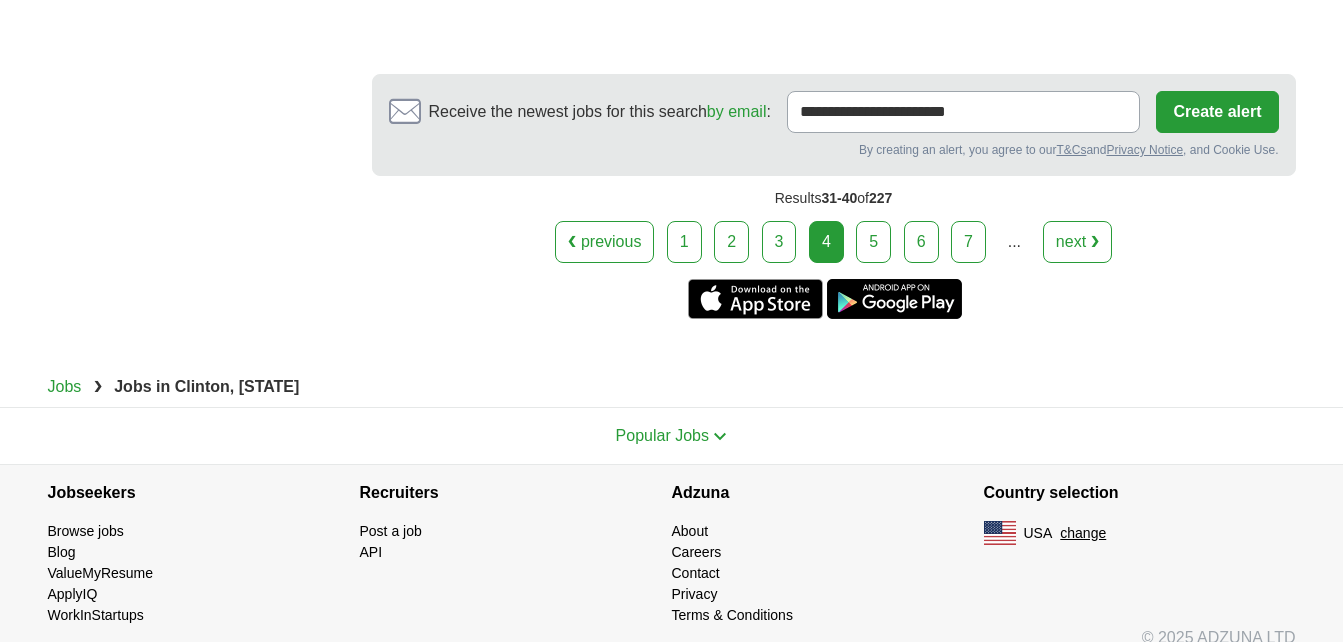 click on "5" at bounding box center (873, 242) 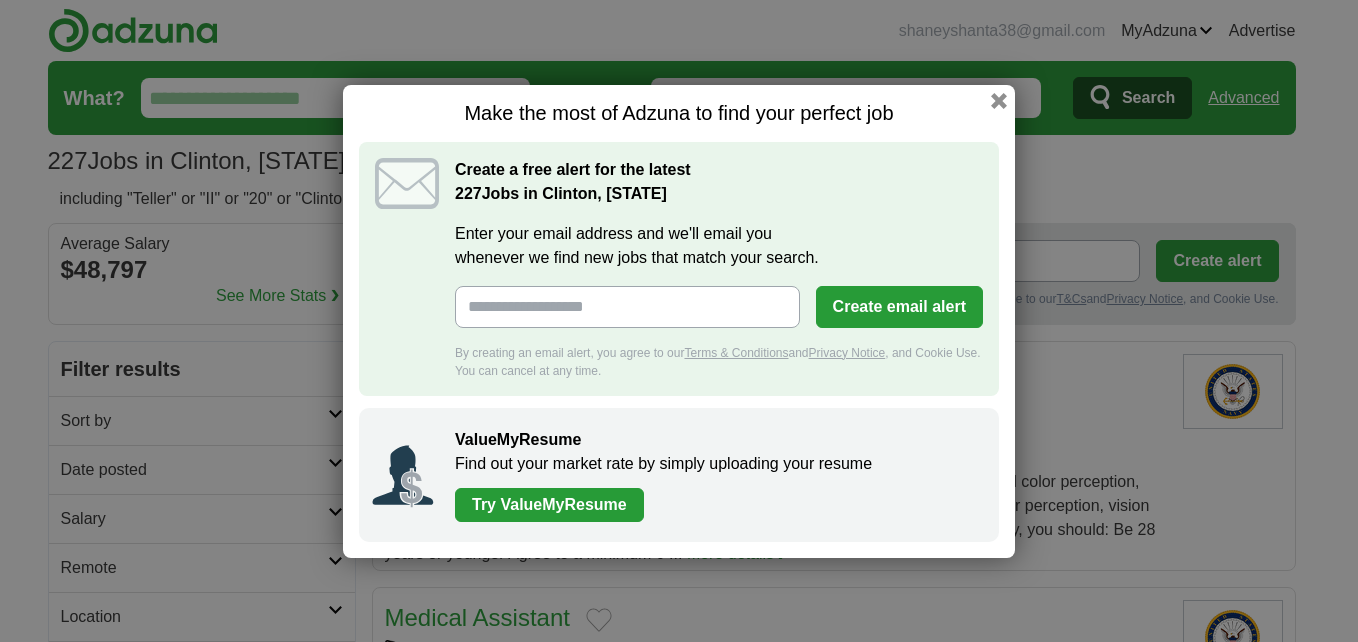 scroll, scrollTop: 0, scrollLeft: 0, axis: both 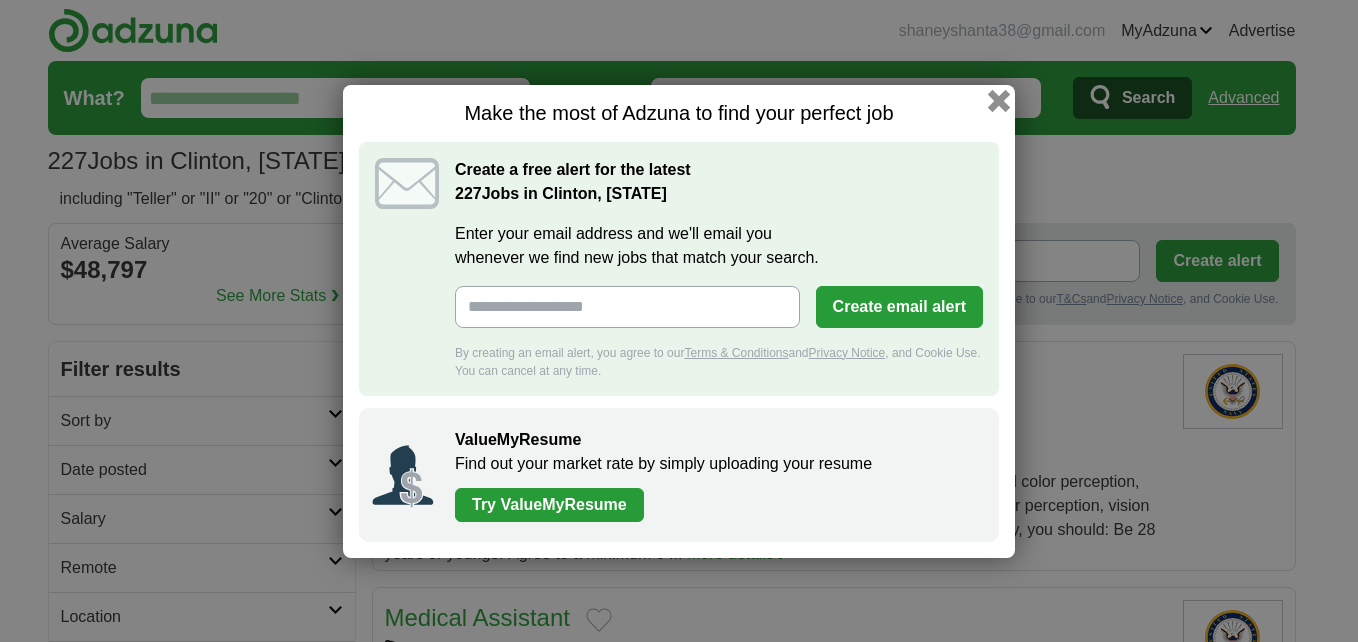 click at bounding box center [999, 100] 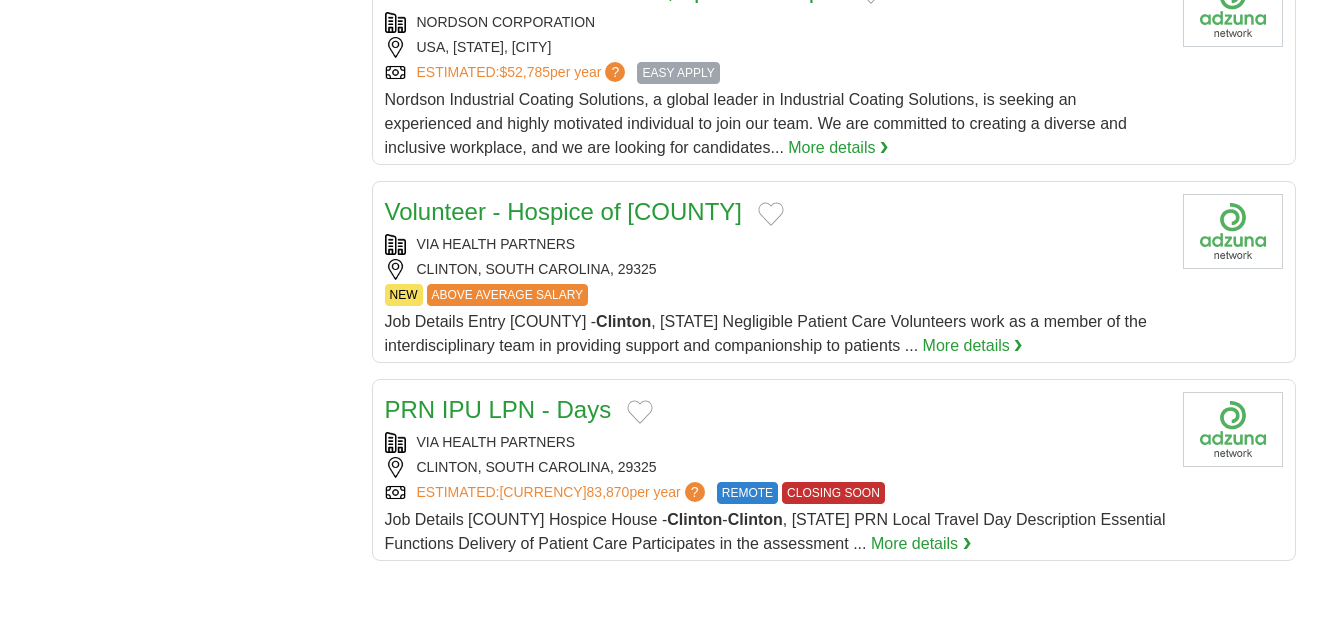 scroll, scrollTop: 2251, scrollLeft: 0, axis: vertical 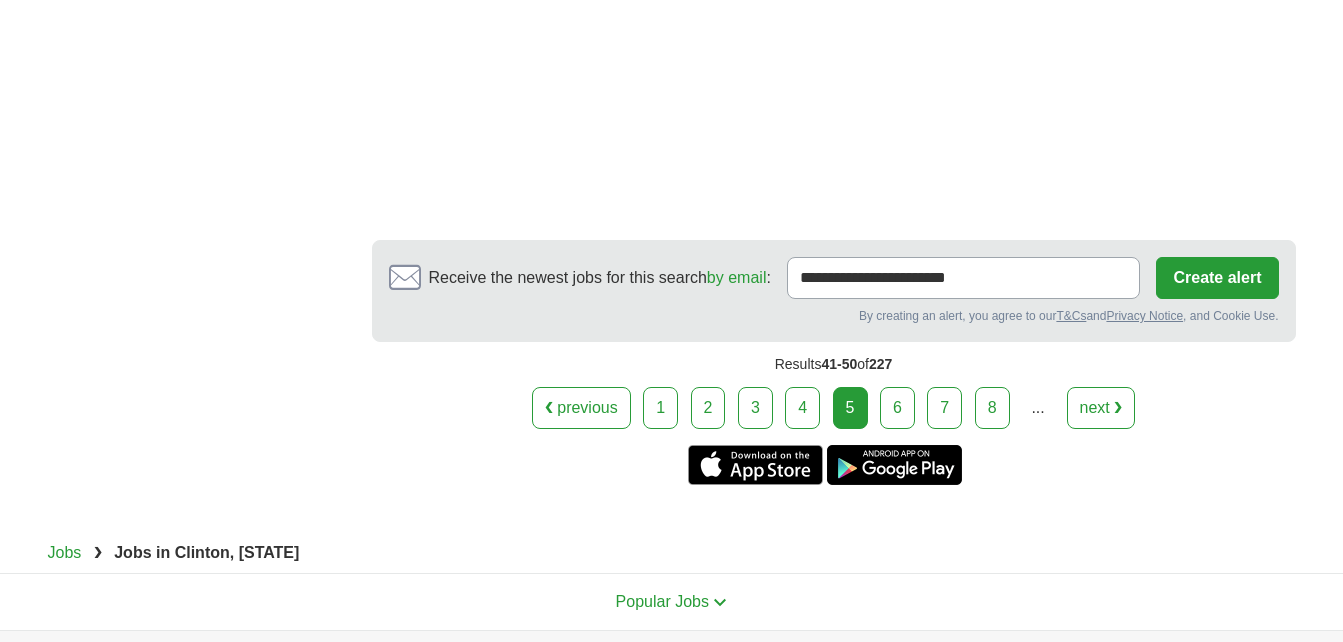 click on "6" at bounding box center [897, 408] 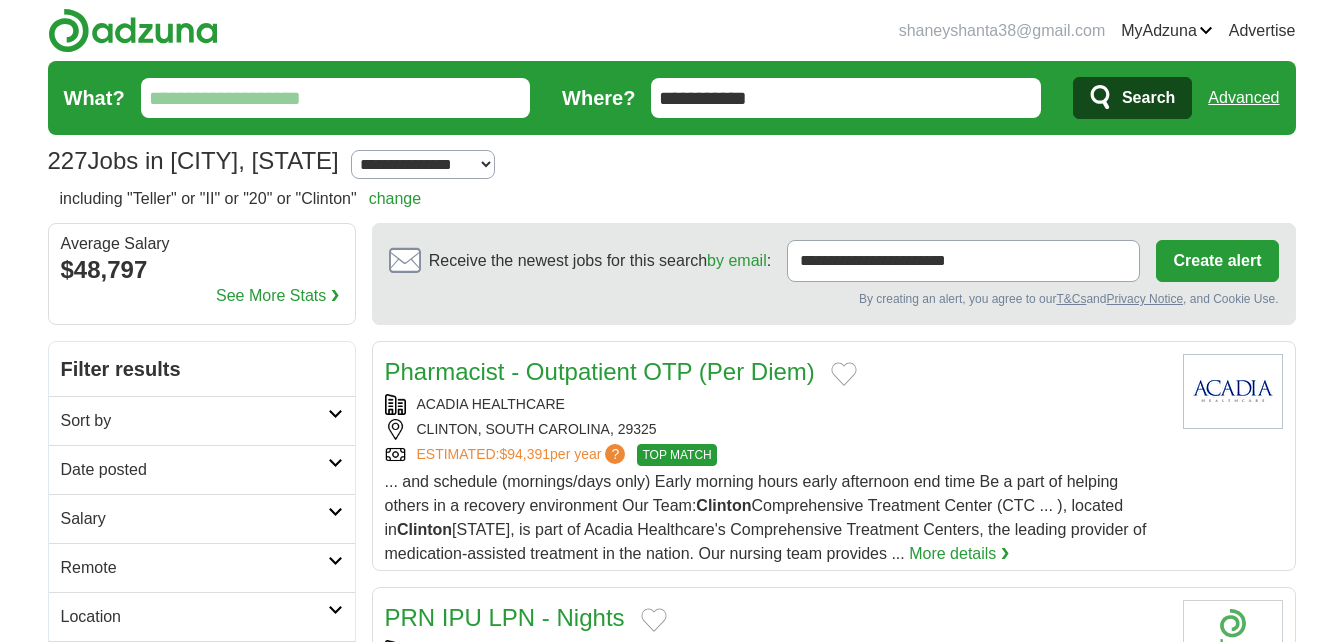 scroll, scrollTop: 0, scrollLeft: 0, axis: both 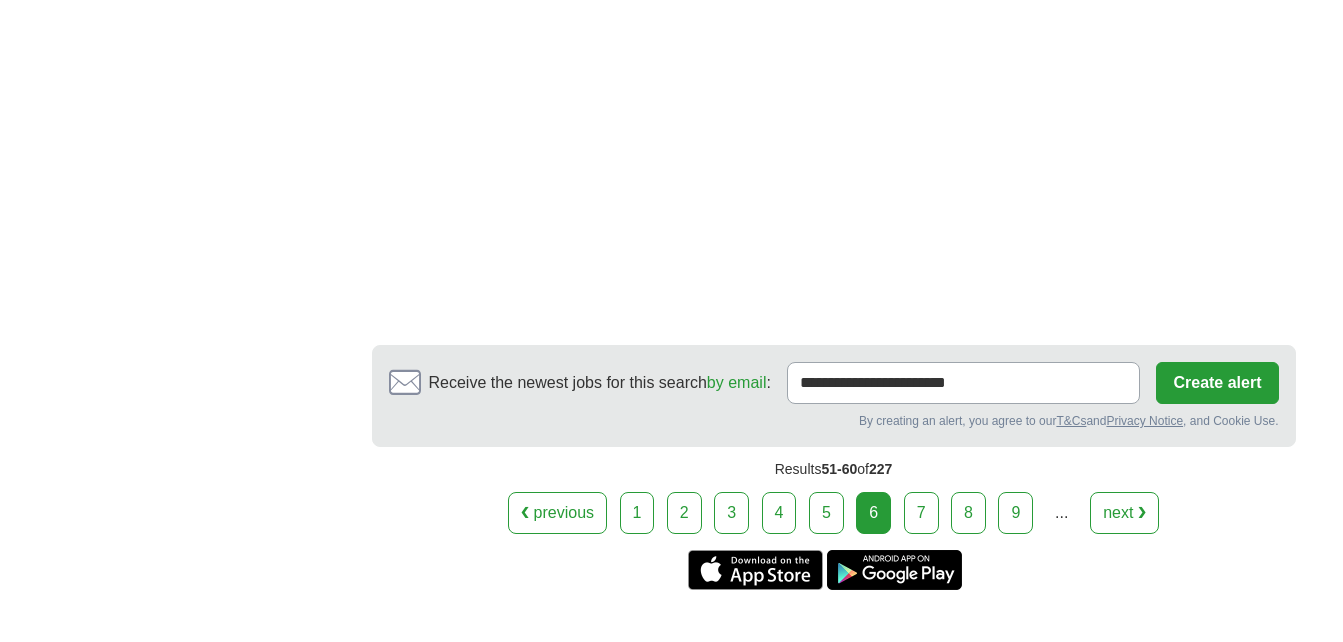 click on "7" at bounding box center (921, 513) 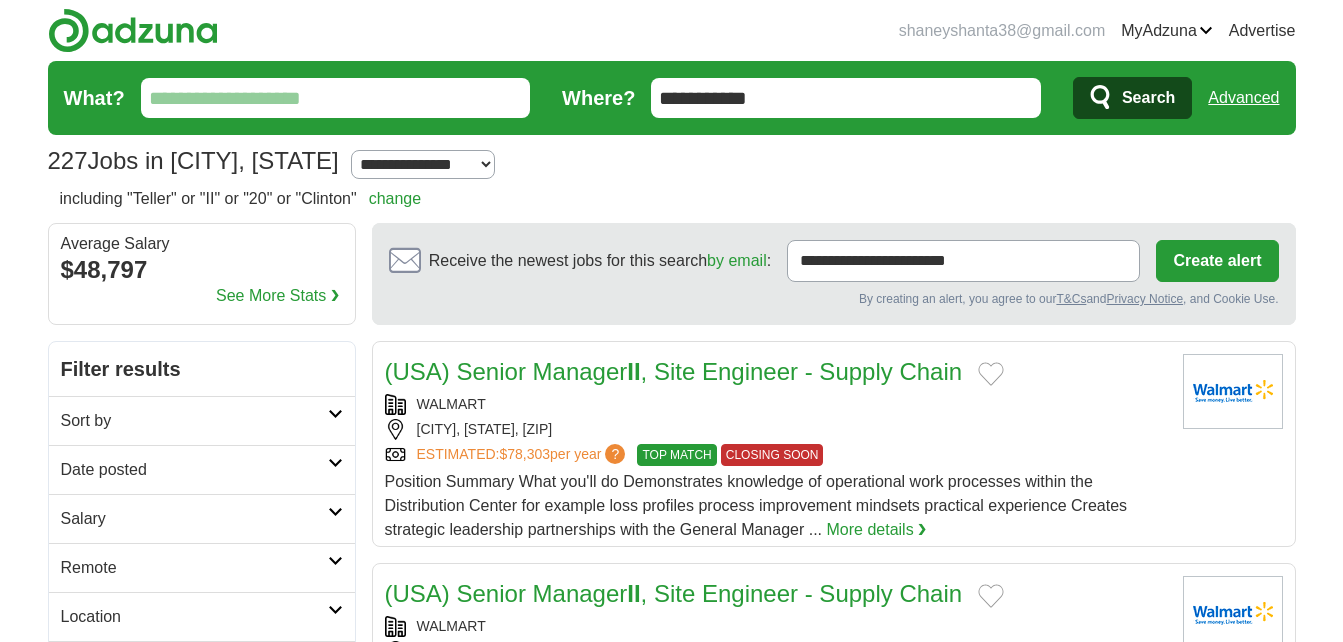 scroll, scrollTop: 0, scrollLeft: 0, axis: both 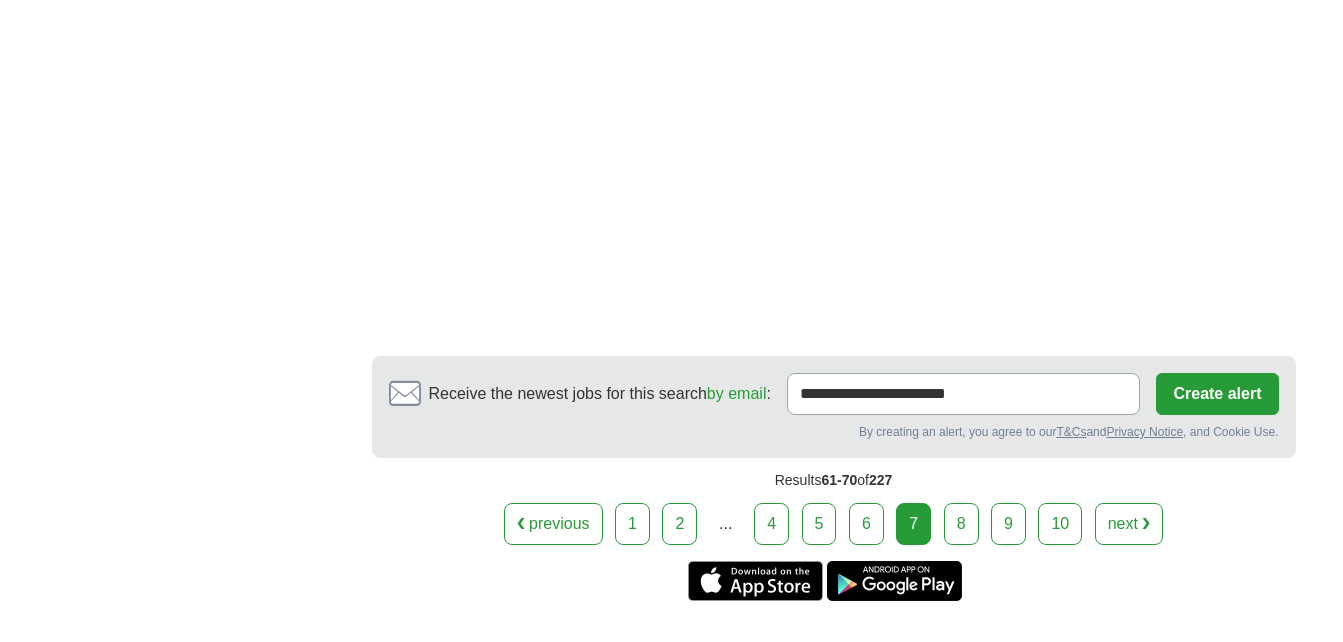 click on "8" at bounding box center (961, 524) 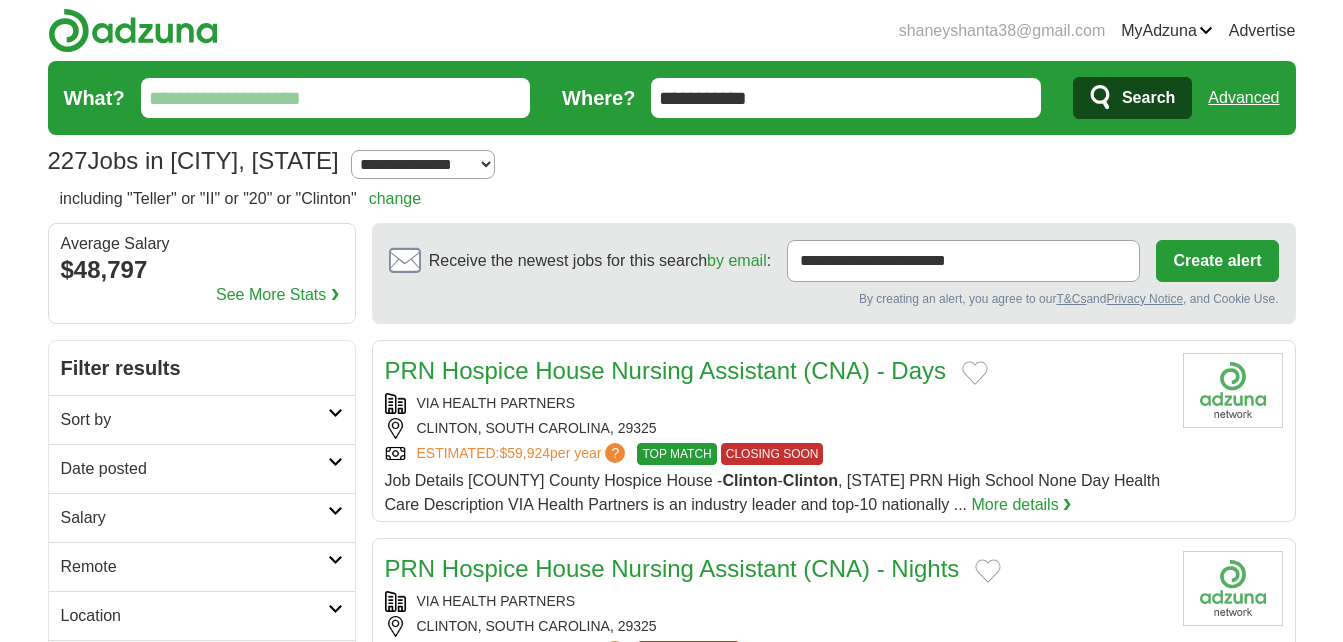 scroll, scrollTop: 0, scrollLeft: 0, axis: both 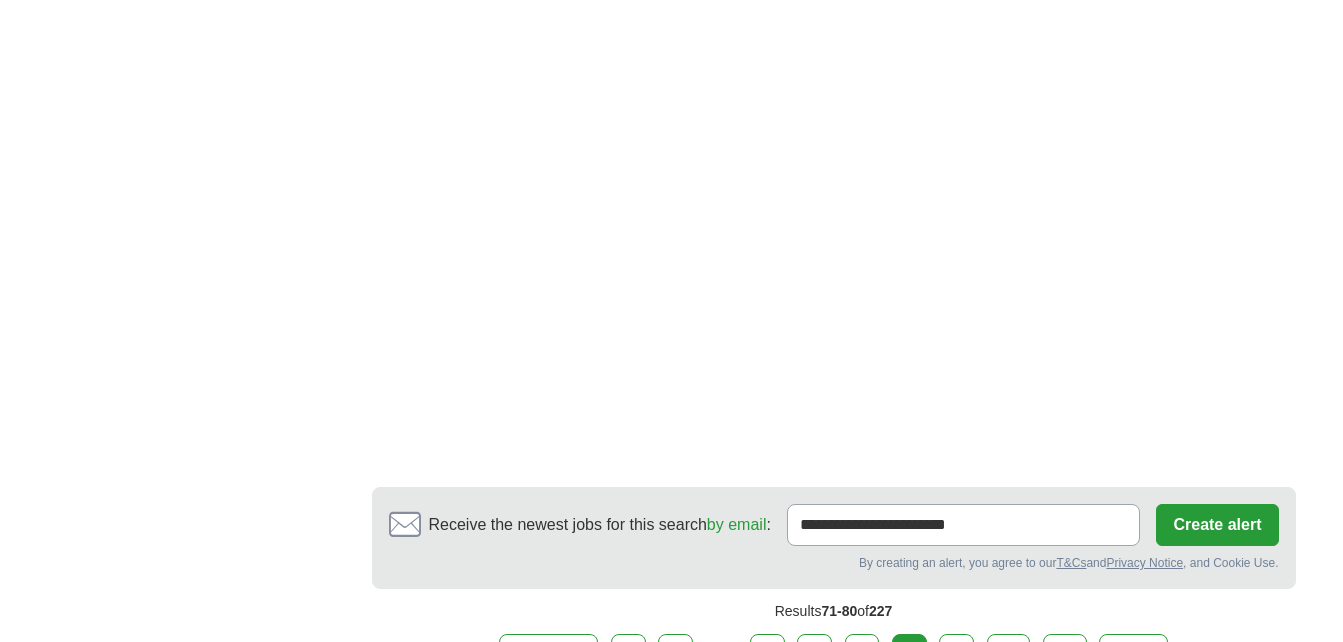 click on "9" at bounding box center (956, 655) 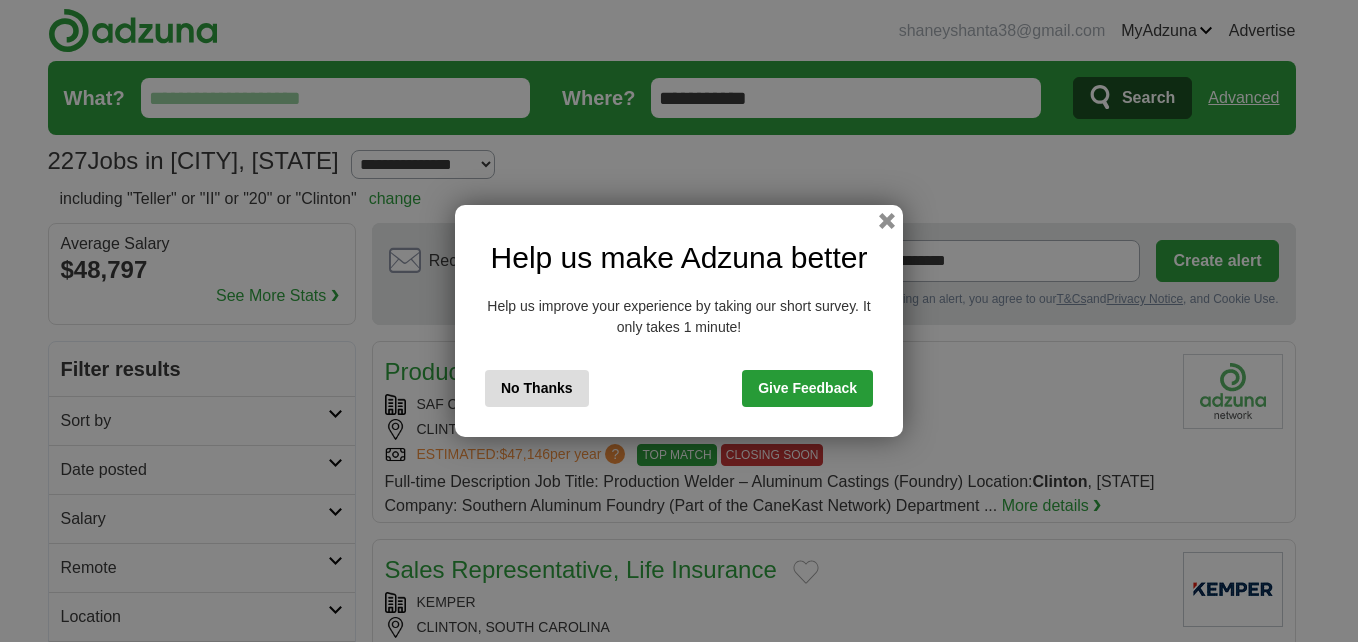 scroll, scrollTop: 0, scrollLeft: 0, axis: both 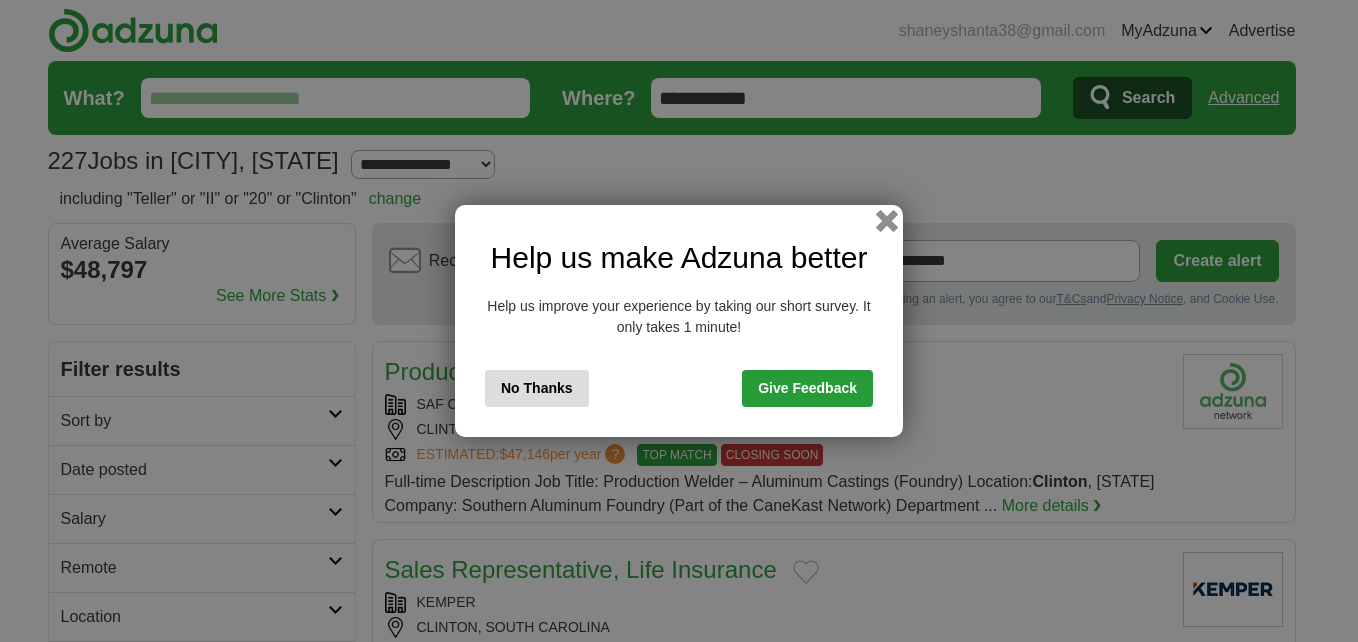 click at bounding box center [887, 221] 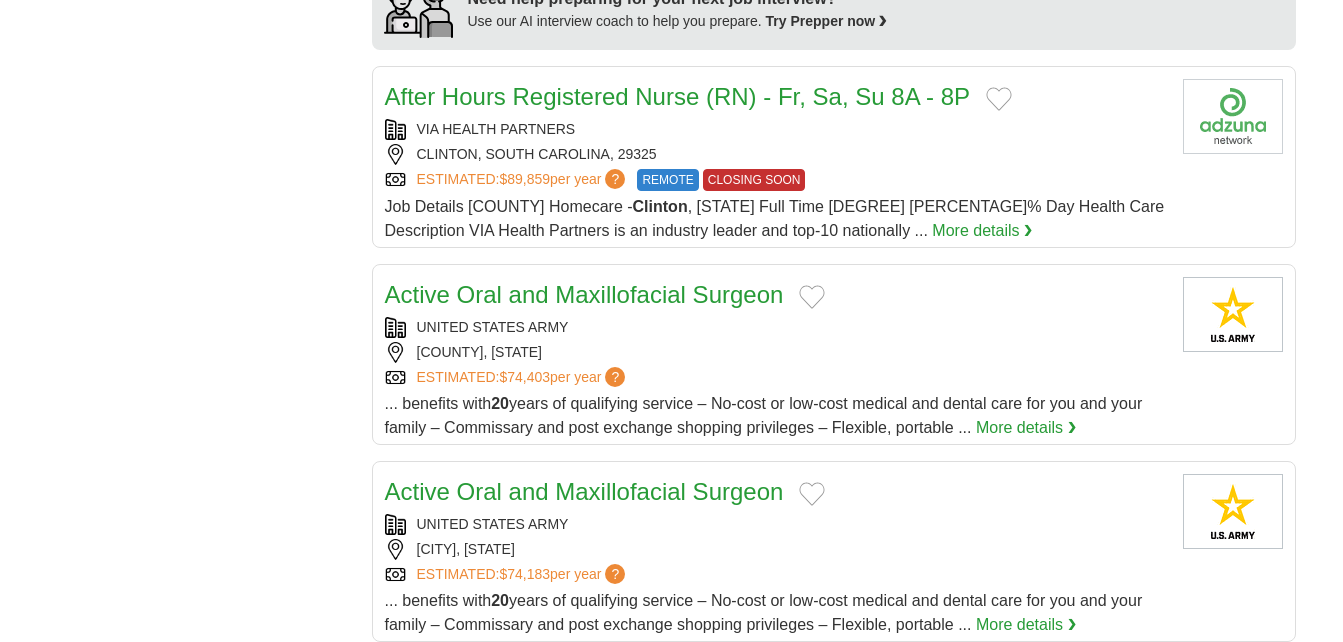 scroll, scrollTop: 1649, scrollLeft: 0, axis: vertical 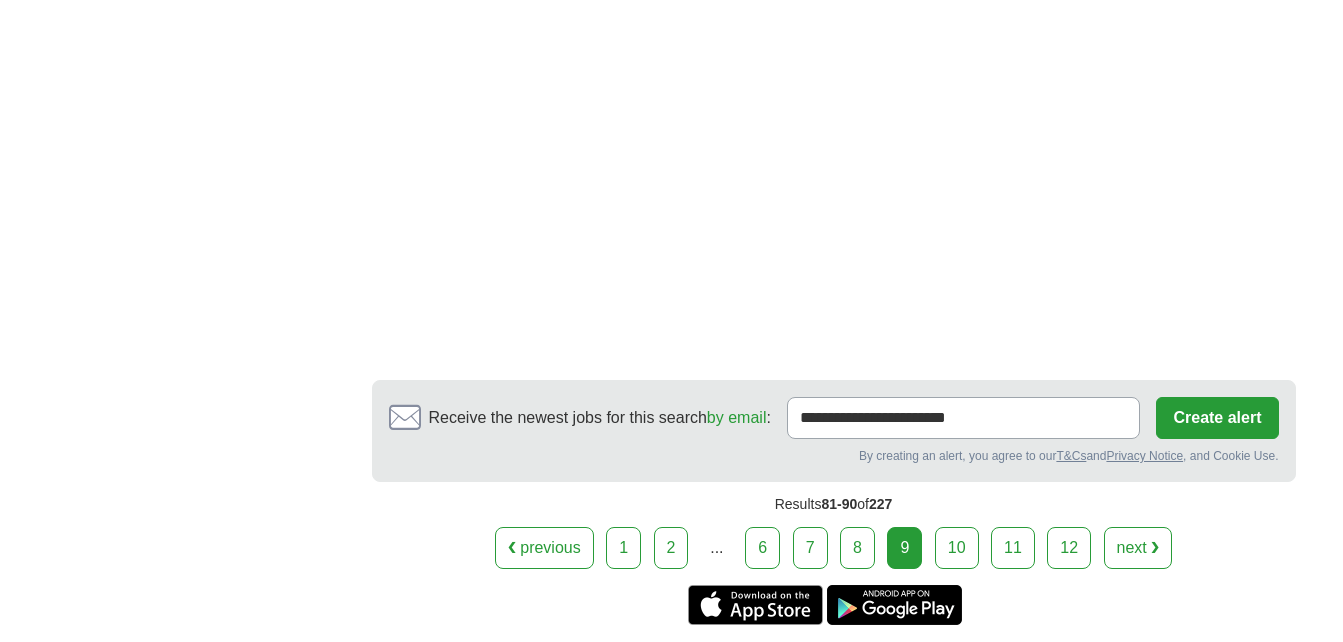 click on "10" at bounding box center (957, 548) 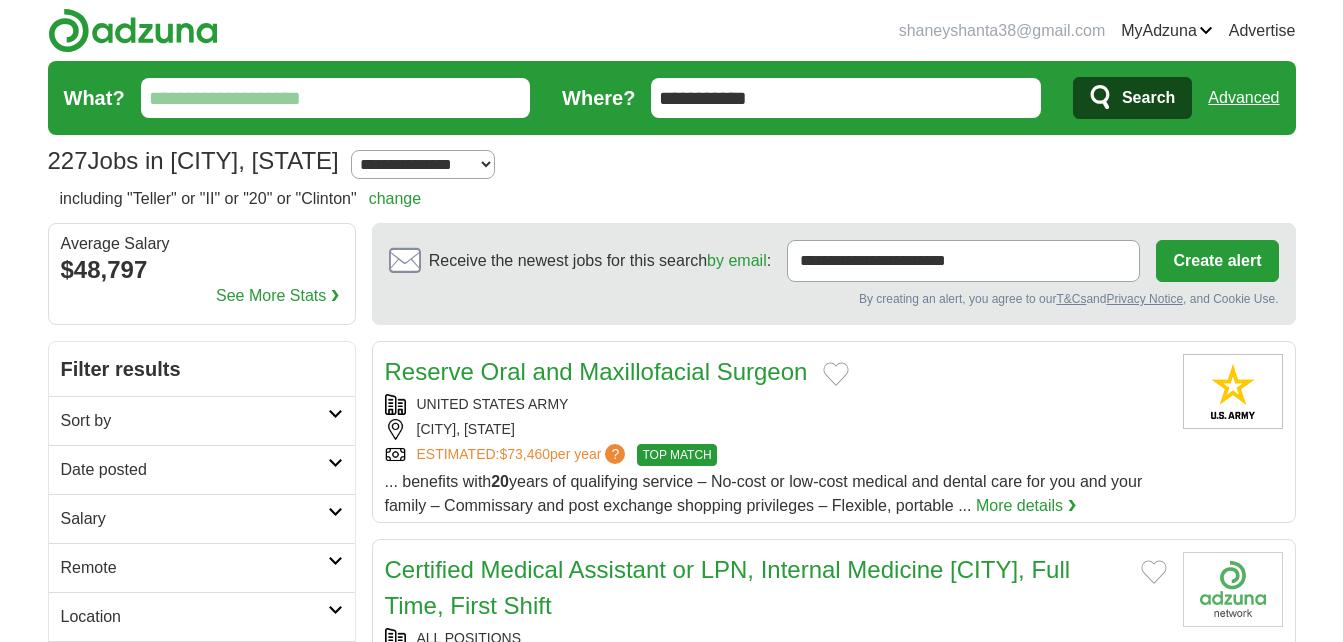 scroll, scrollTop: 0, scrollLeft: 0, axis: both 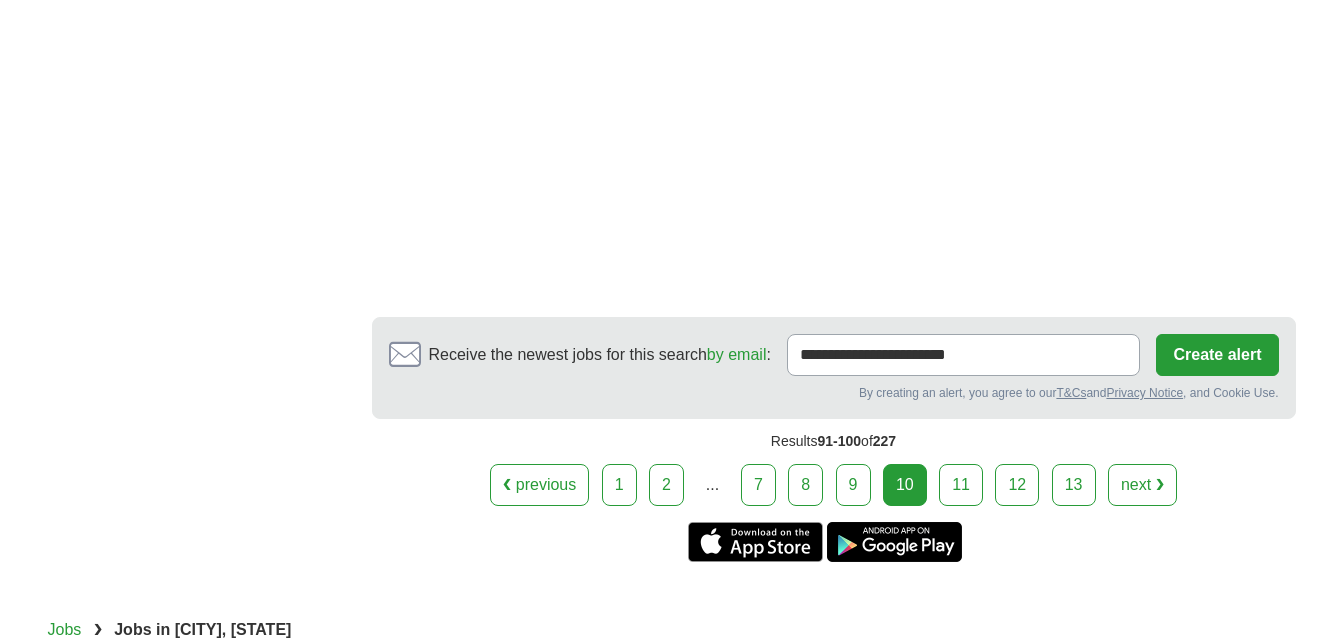 click on "11" at bounding box center (961, 485) 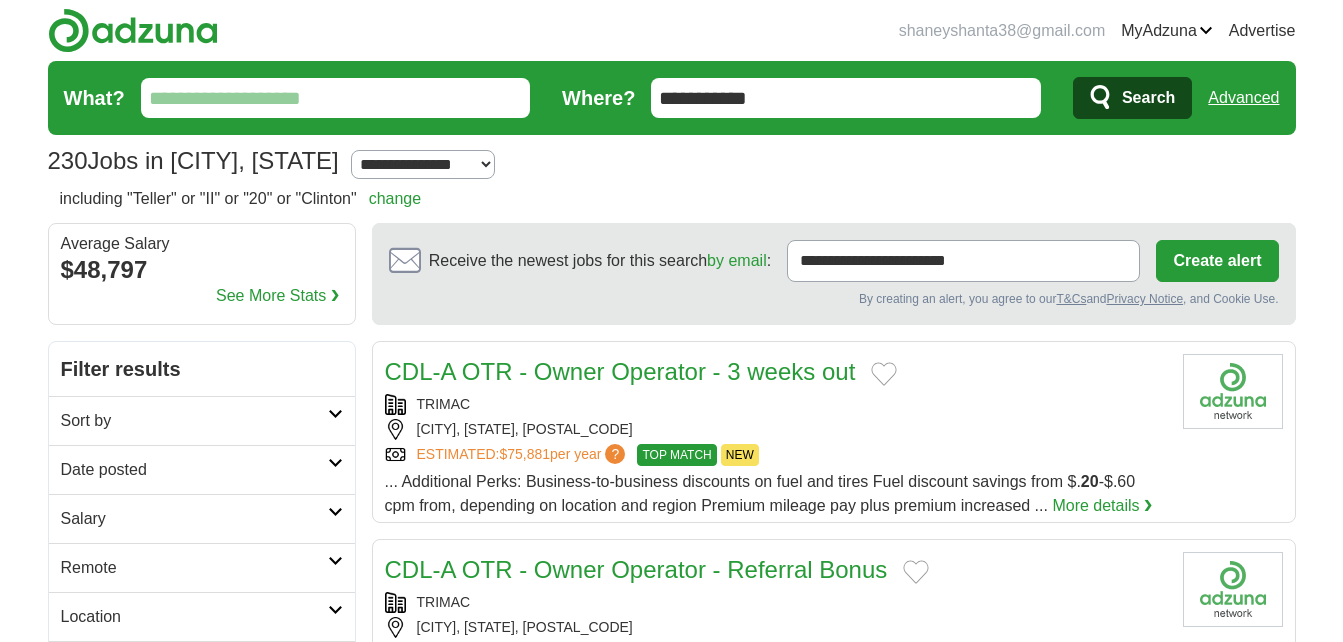 scroll, scrollTop: 0, scrollLeft: 0, axis: both 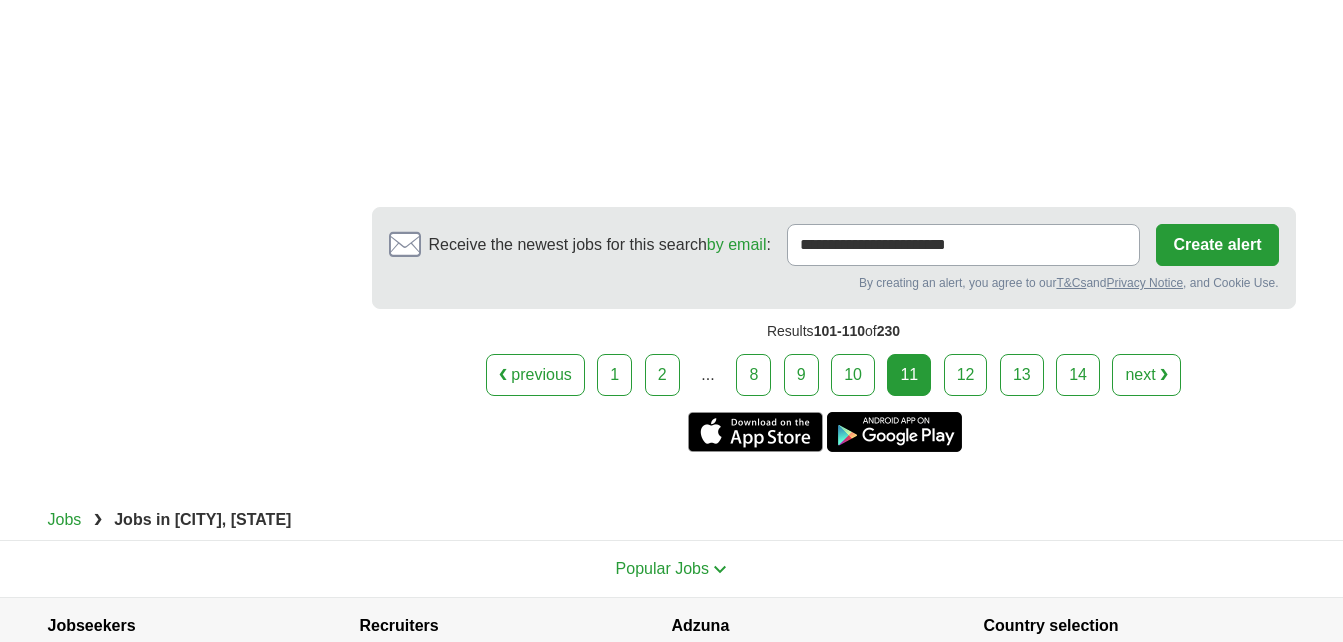 click on "12" at bounding box center (966, 375) 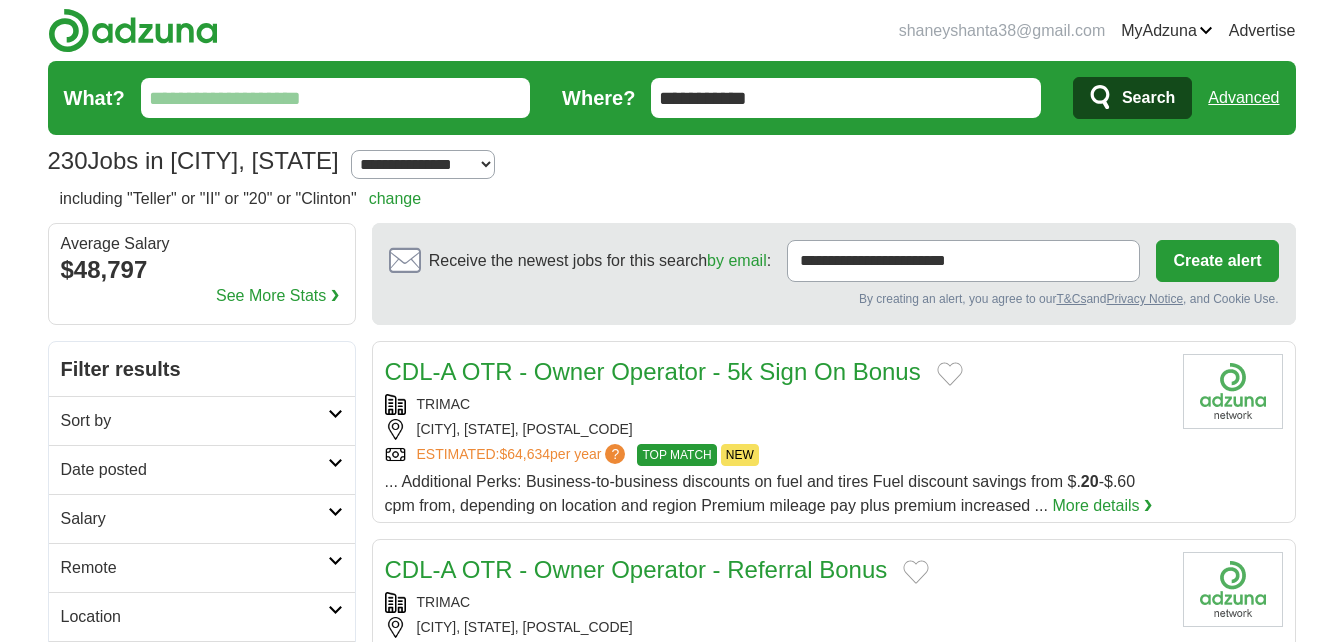 scroll, scrollTop: 0, scrollLeft: 0, axis: both 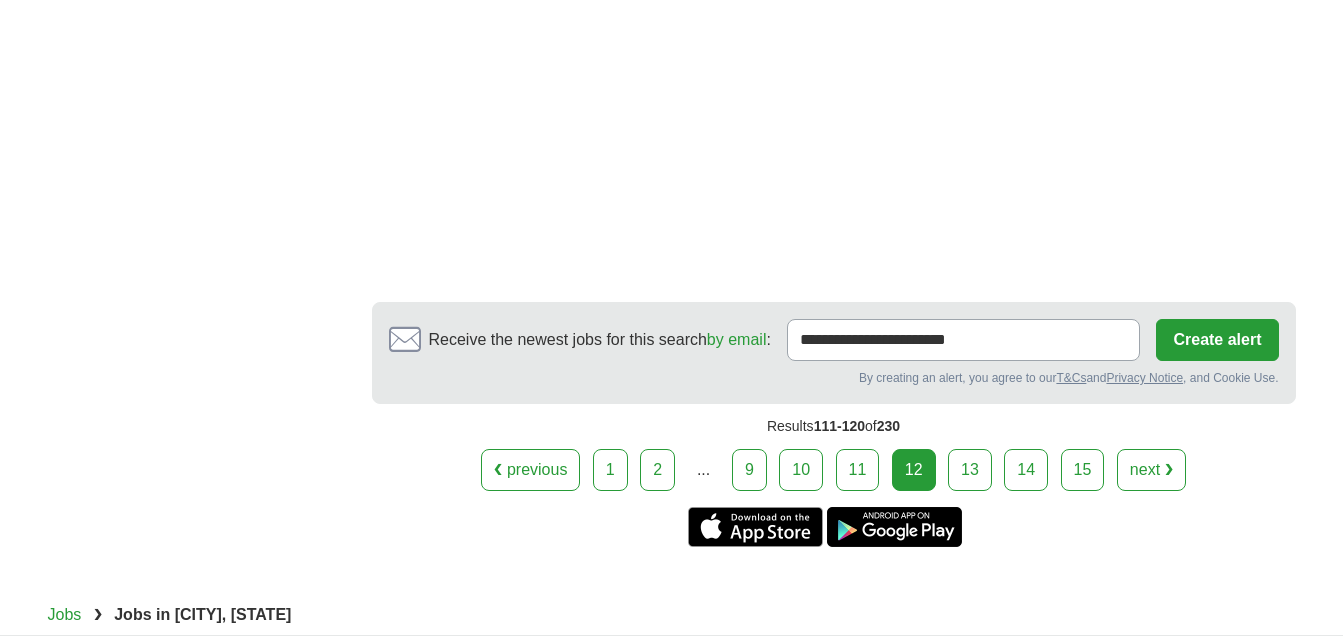 click on "13" at bounding box center (970, 470) 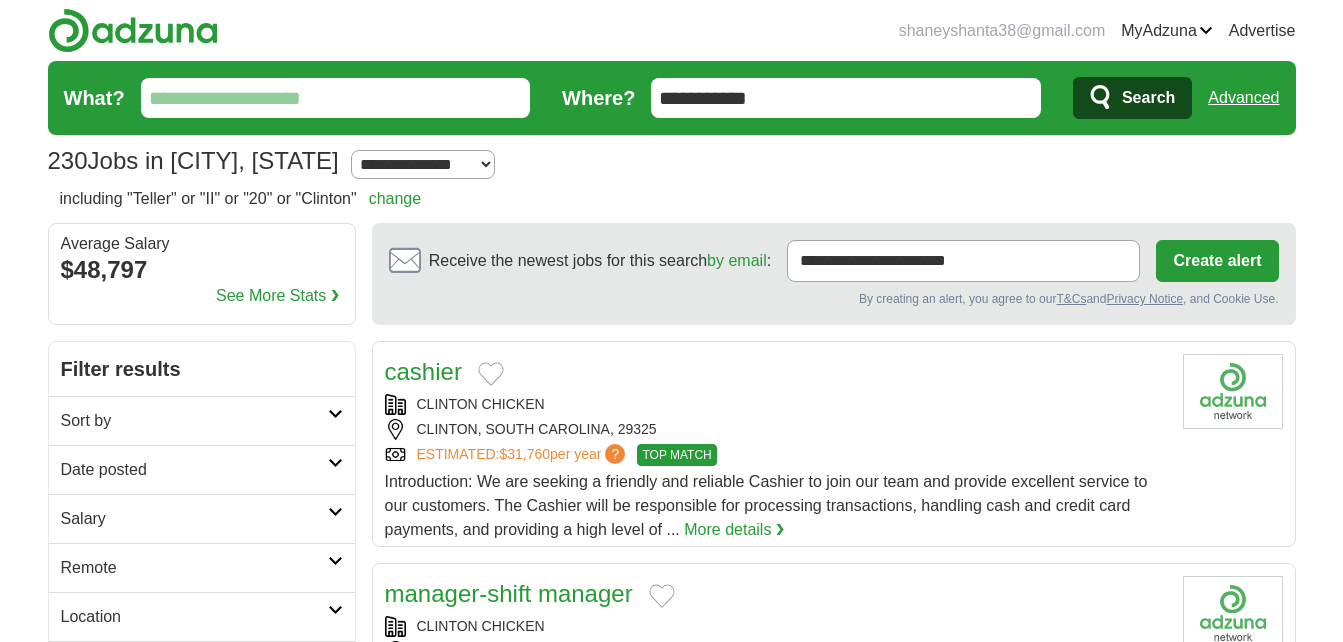 scroll, scrollTop: 0, scrollLeft: 0, axis: both 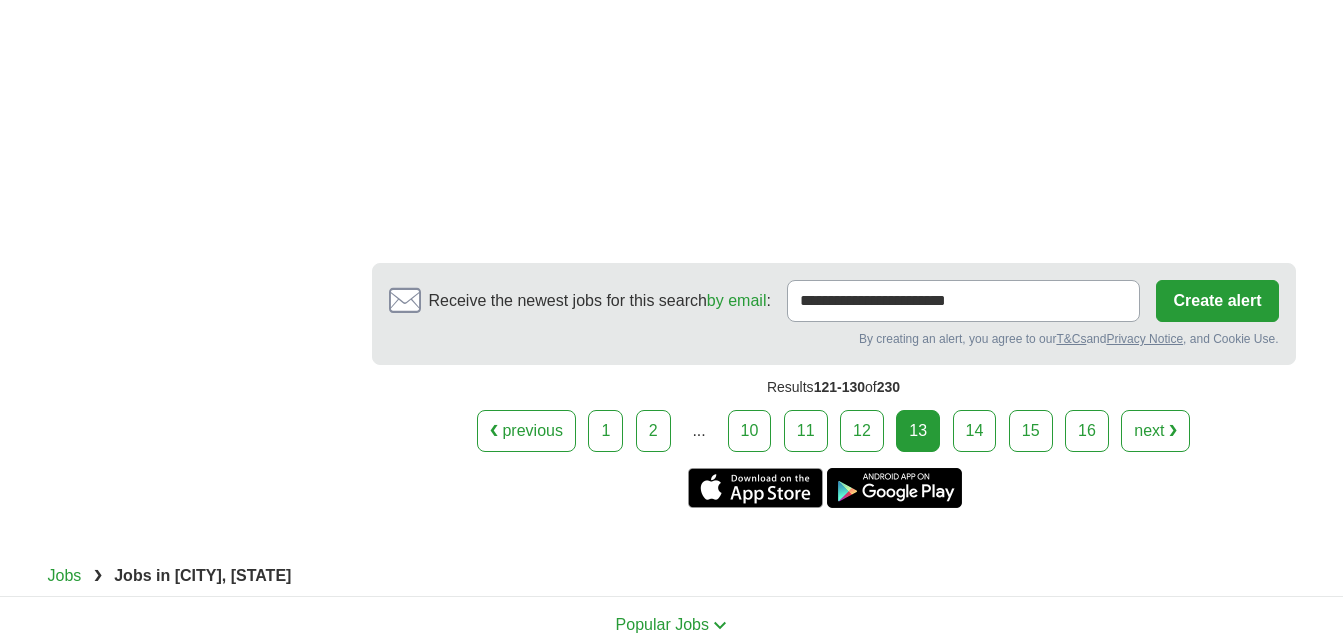 click on "14" at bounding box center (975, 431) 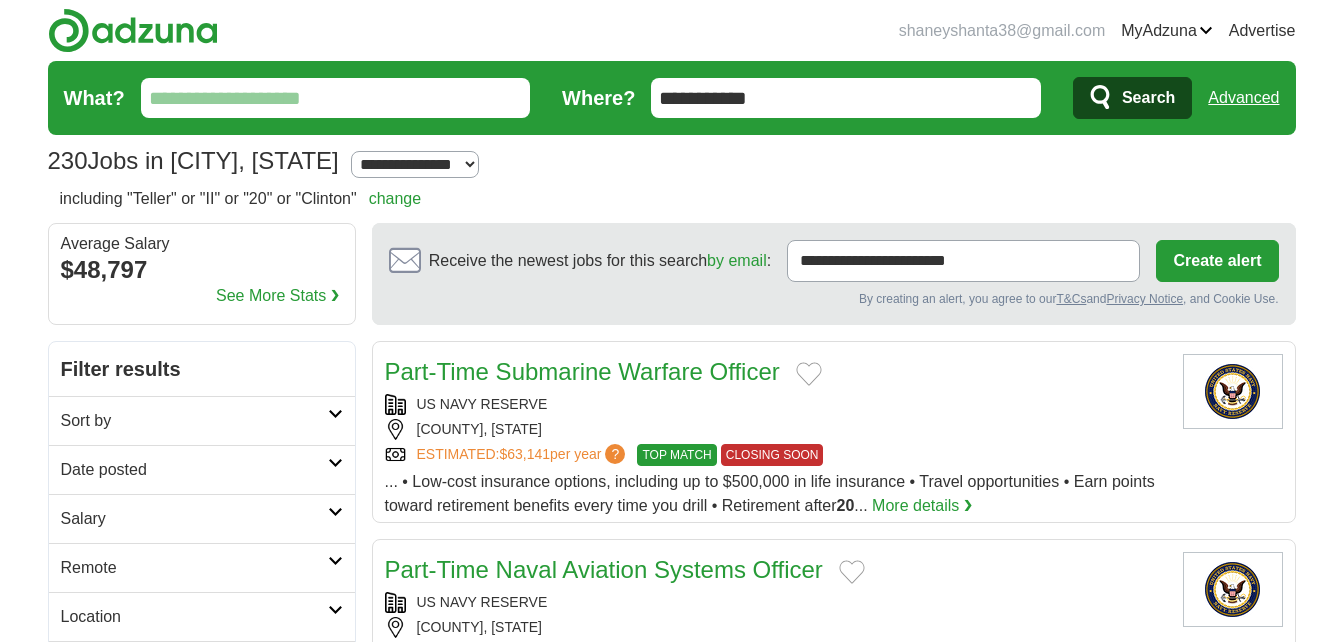 scroll, scrollTop: 0, scrollLeft: 0, axis: both 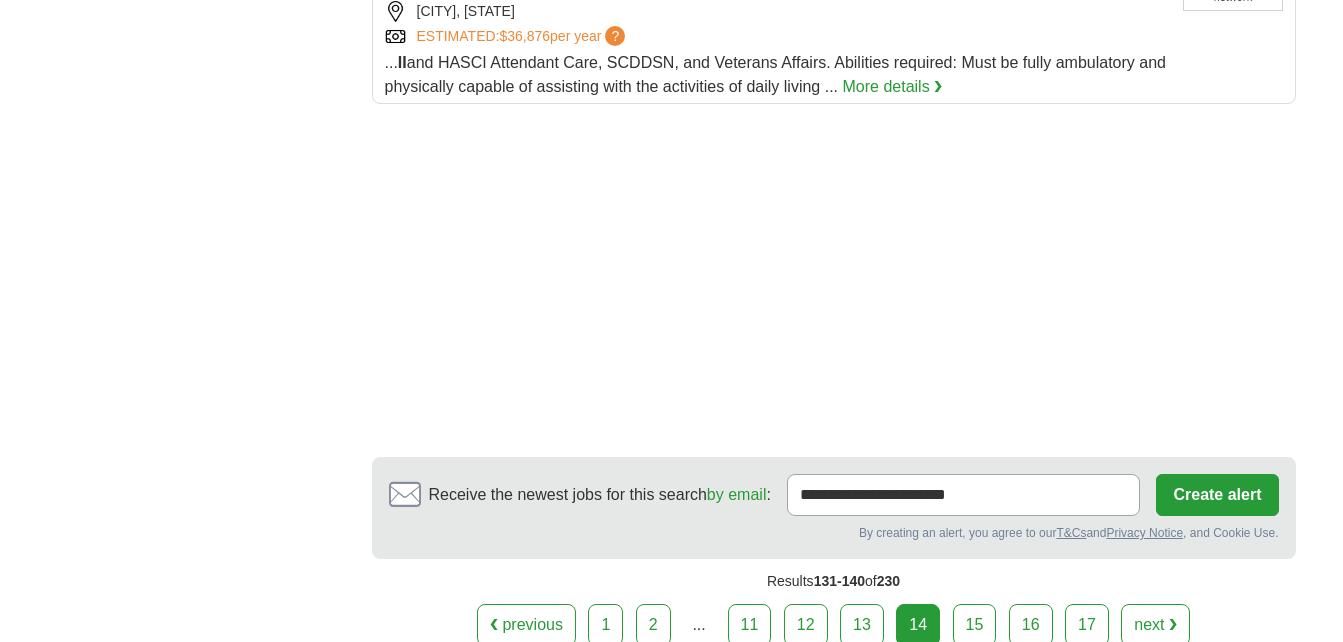 click on "15" at bounding box center [975, 625] 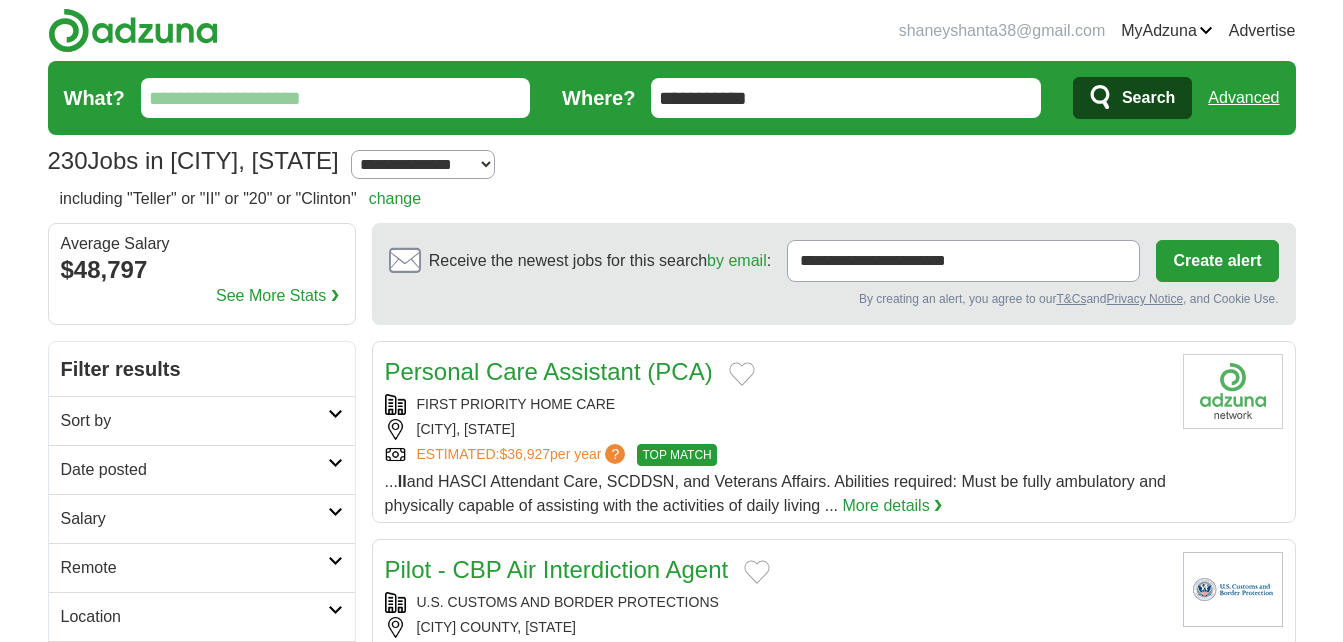 scroll, scrollTop: 0, scrollLeft: 0, axis: both 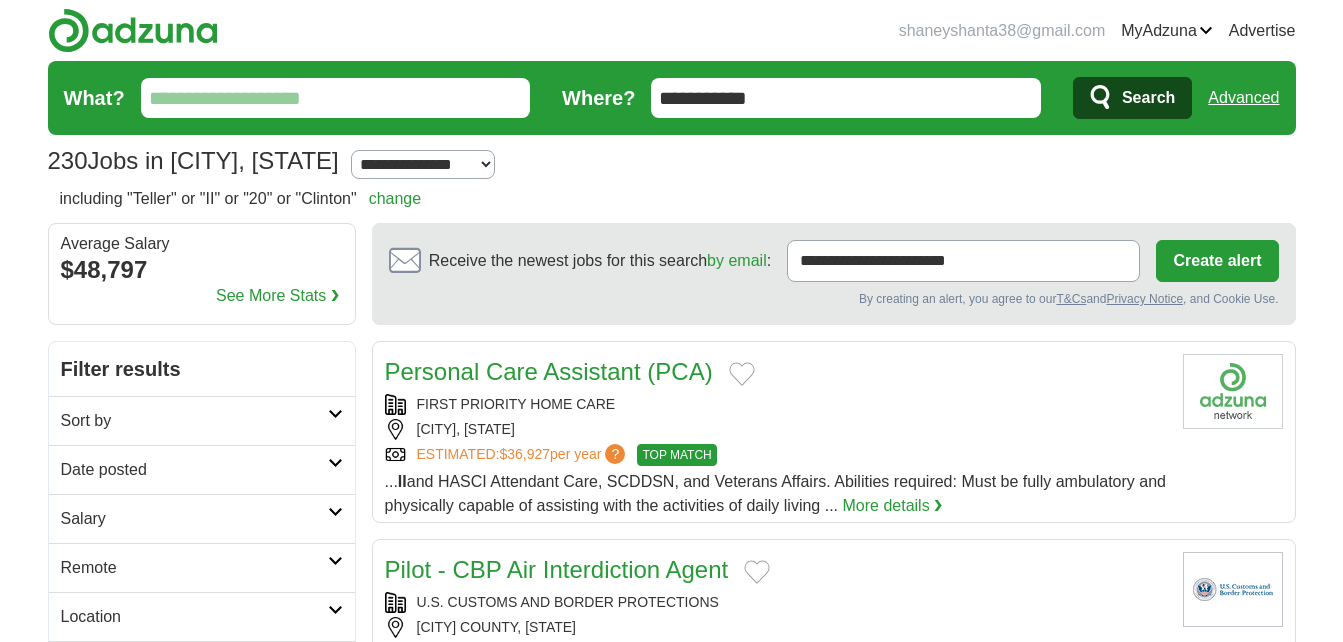 click on "**********" at bounding box center [846, 98] 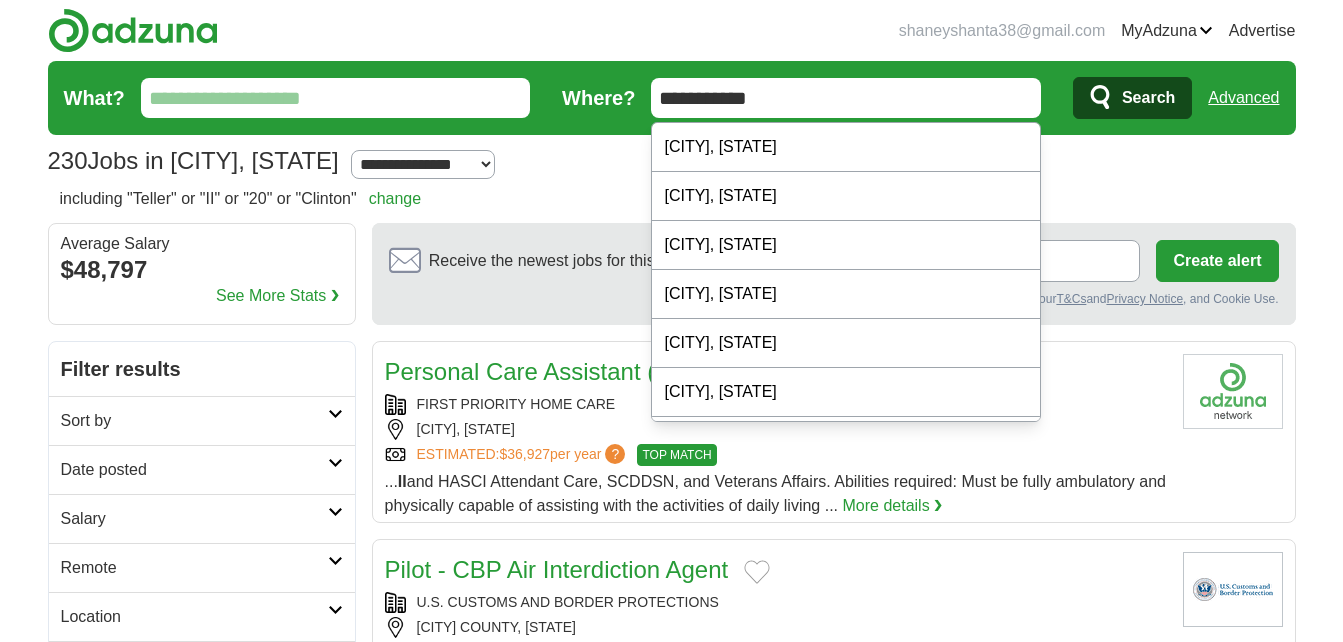 drag, startPoint x: 781, startPoint y: 88, endPoint x: 664, endPoint y: 115, distance: 120.074974 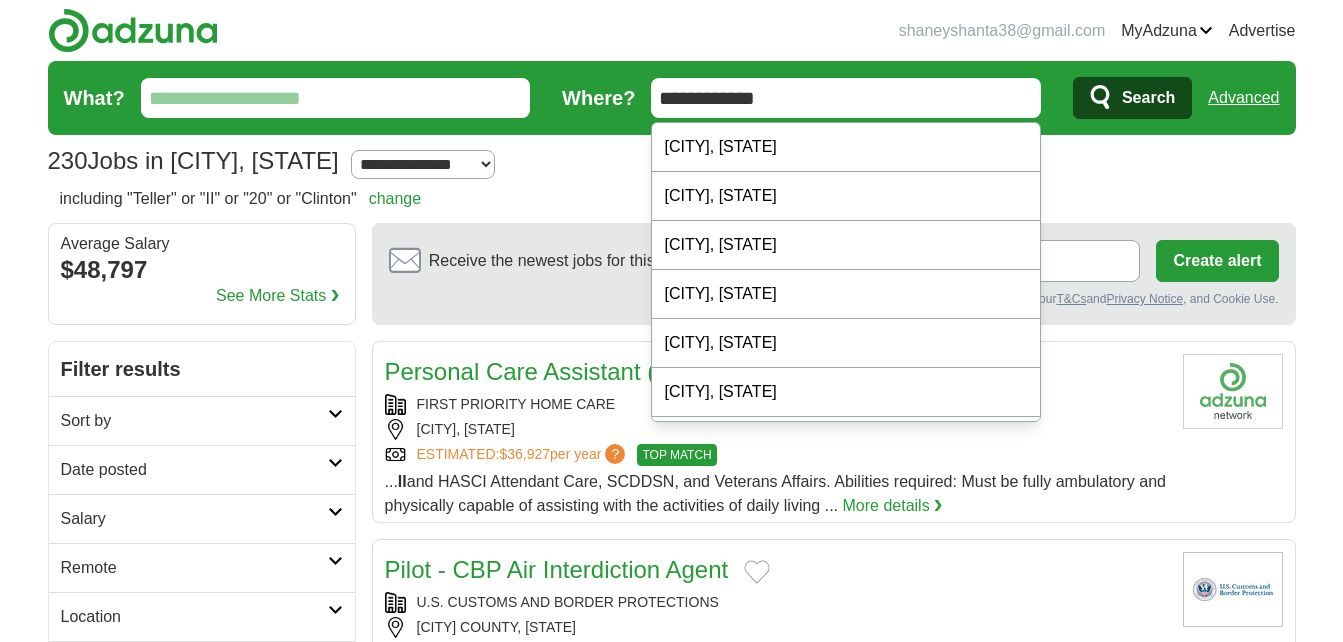 type on "**********" 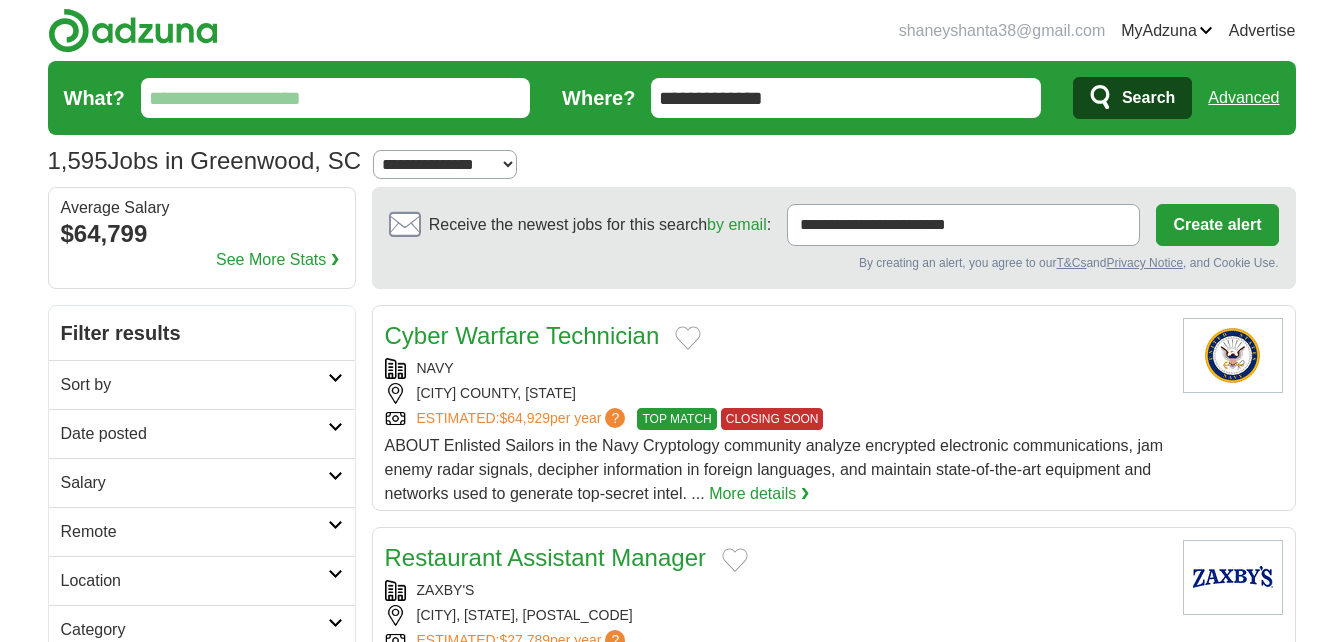 scroll, scrollTop: 0, scrollLeft: 0, axis: both 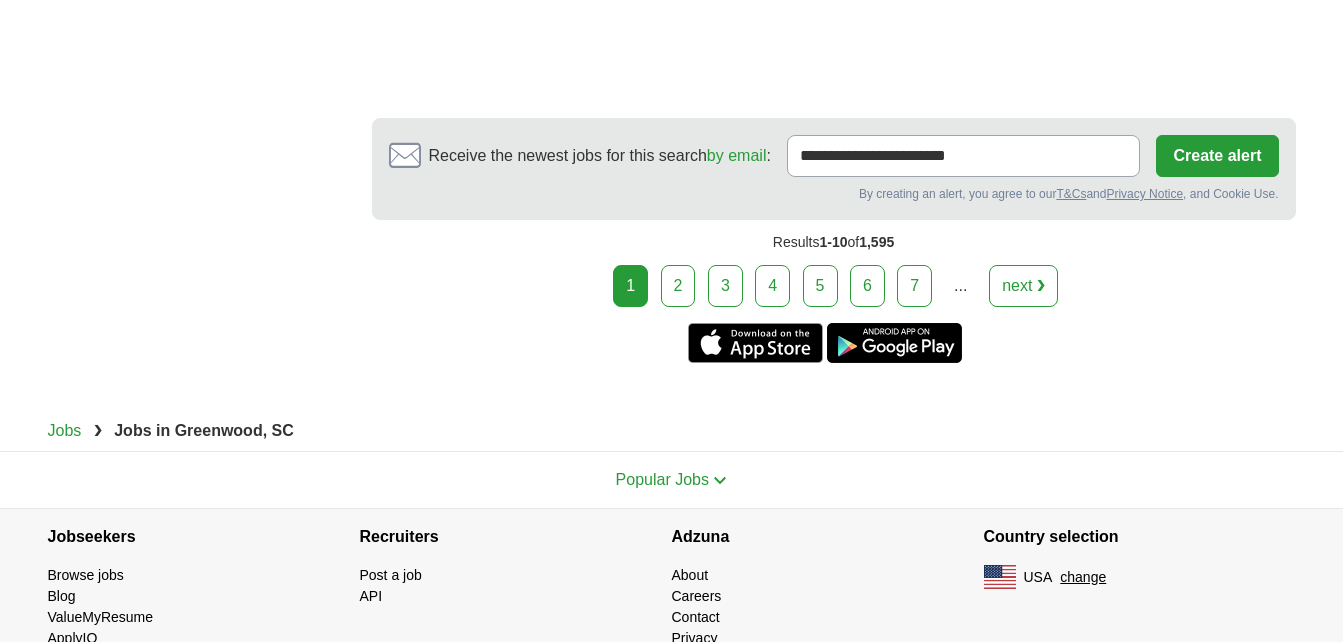 click on "2" at bounding box center (678, 286) 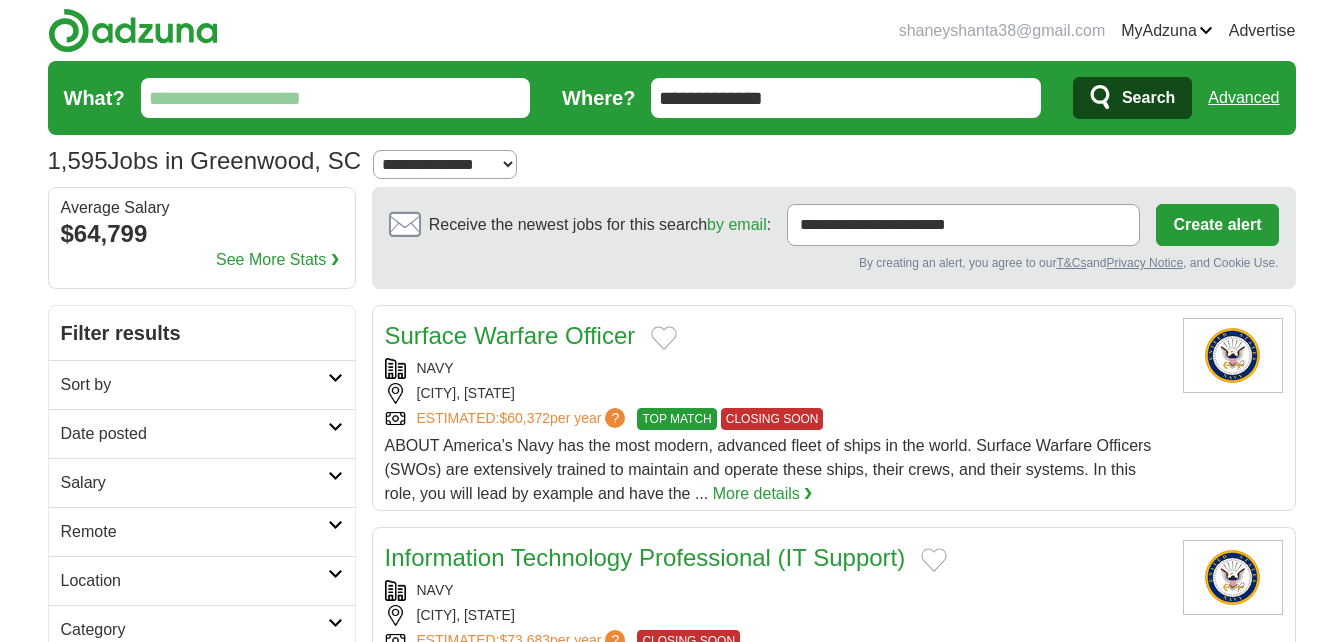 scroll, scrollTop: 0, scrollLeft: 0, axis: both 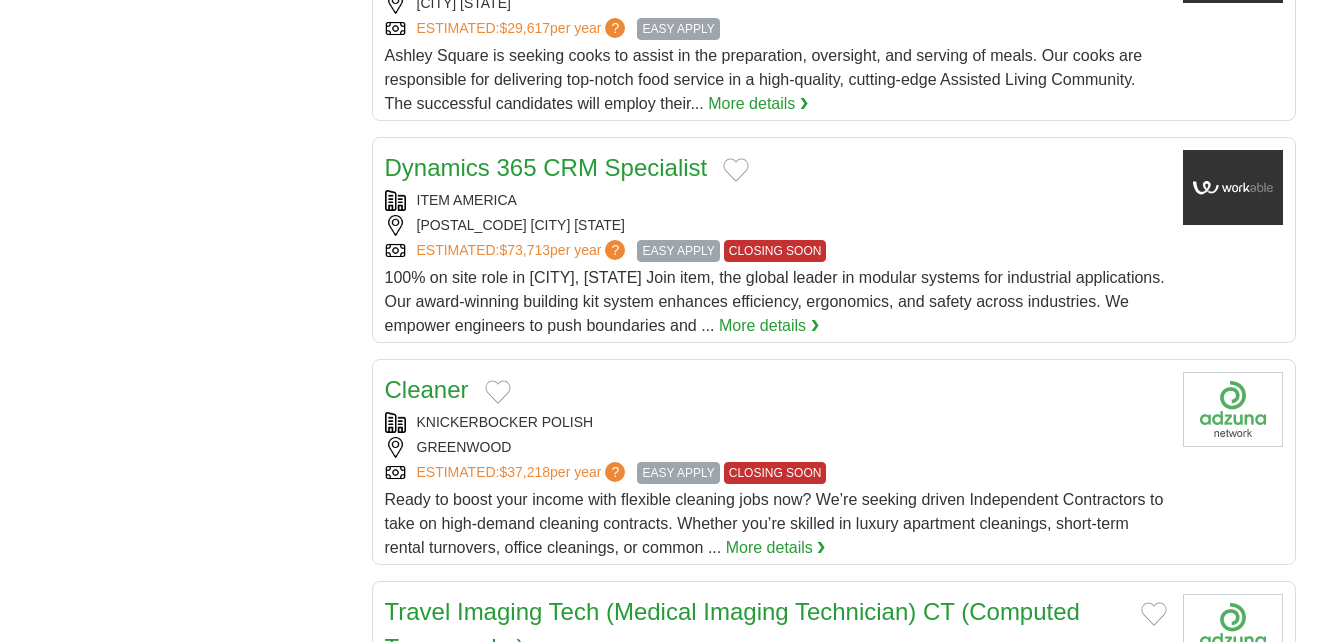 click on "More details ❯" at bounding box center (776, 548) 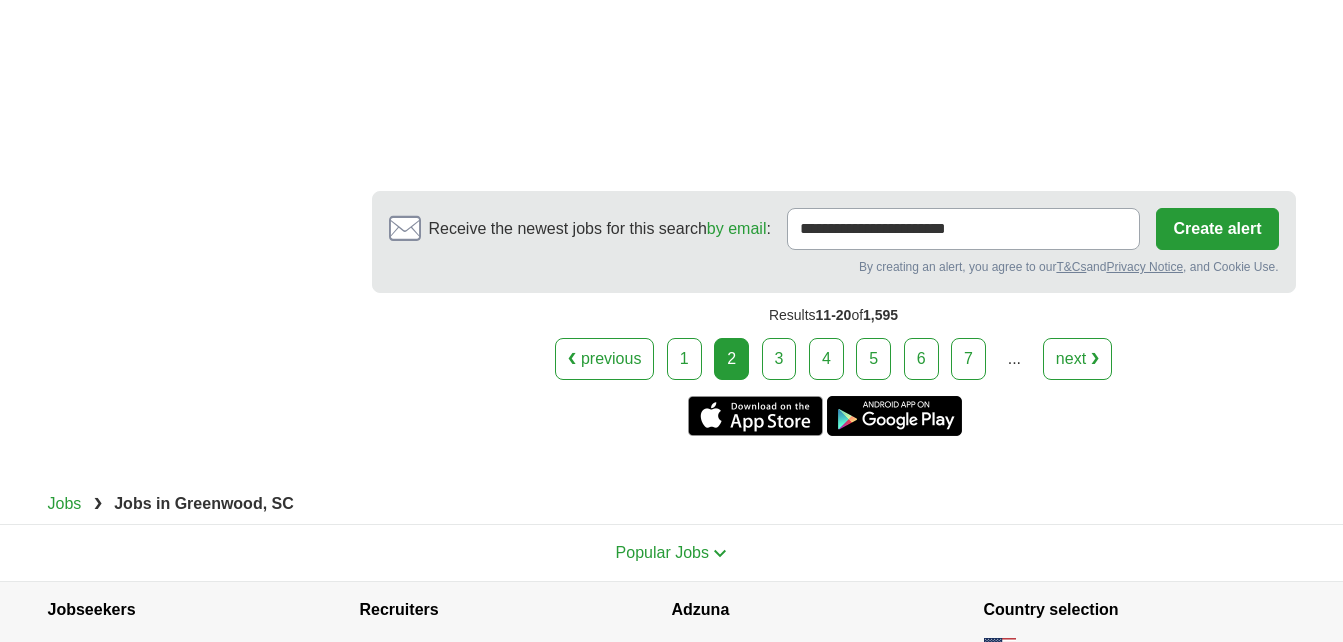 scroll, scrollTop: 3855, scrollLeft: 0, axis: vertical 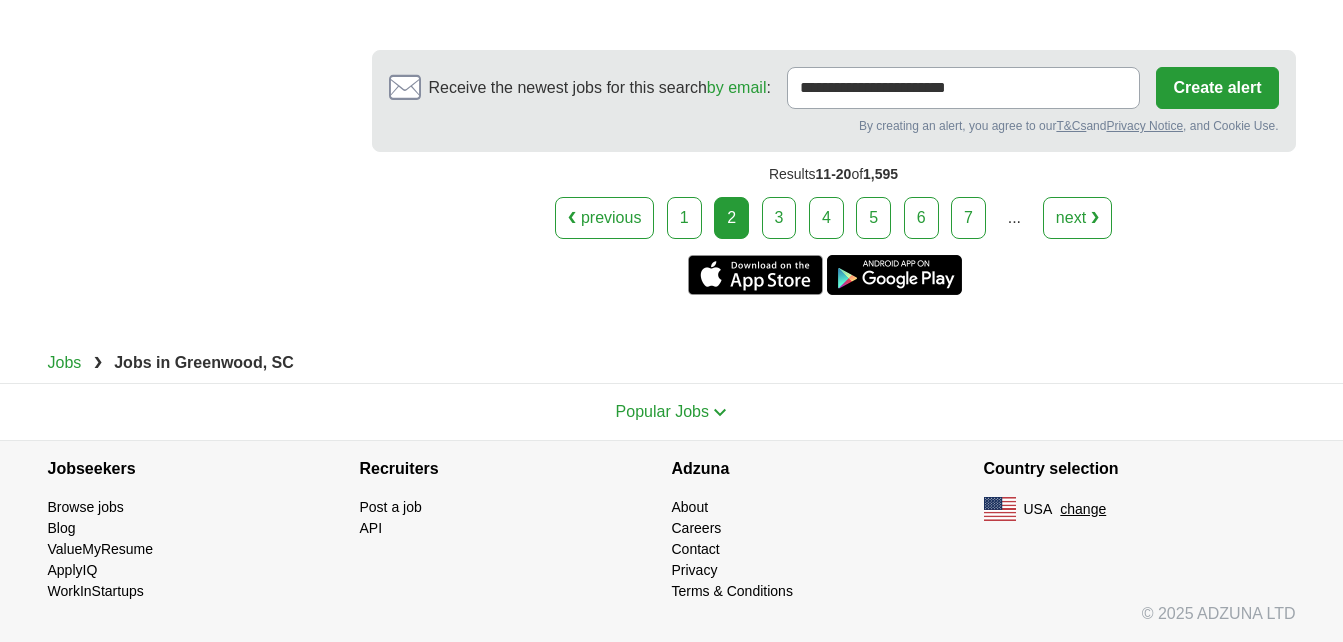 click on "5" at bounding box center (873, 218) 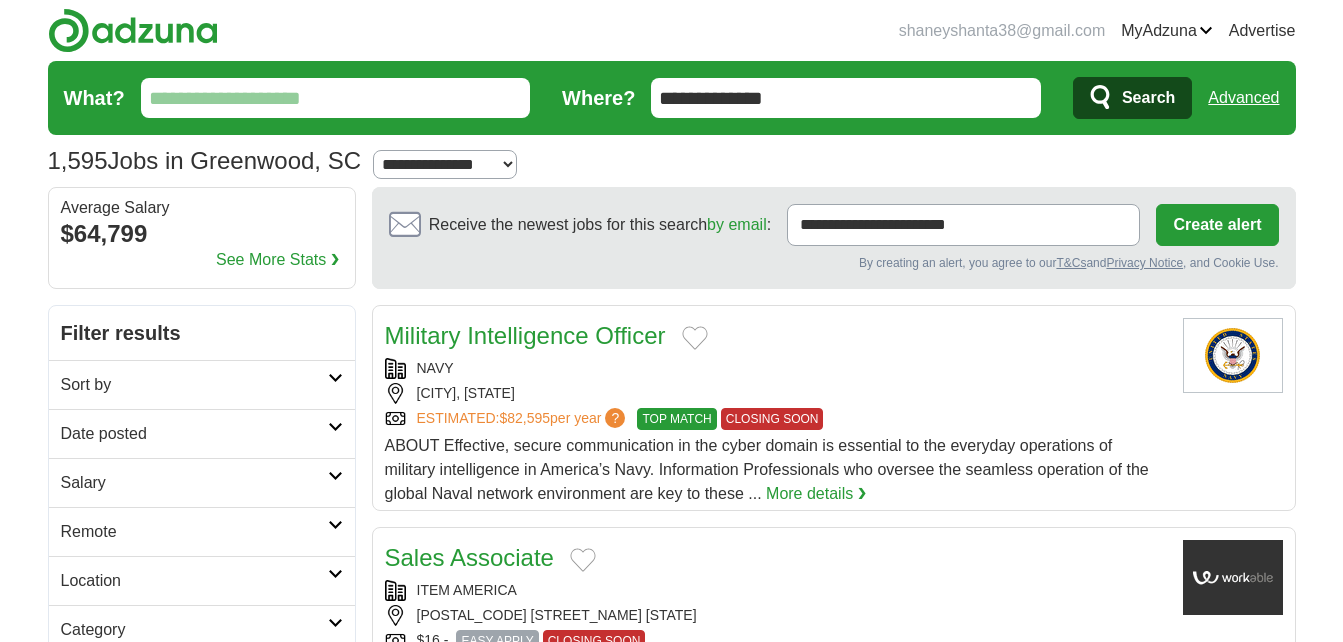 scroll, scrollTop: 0, scrollLeft: 0, axis: both 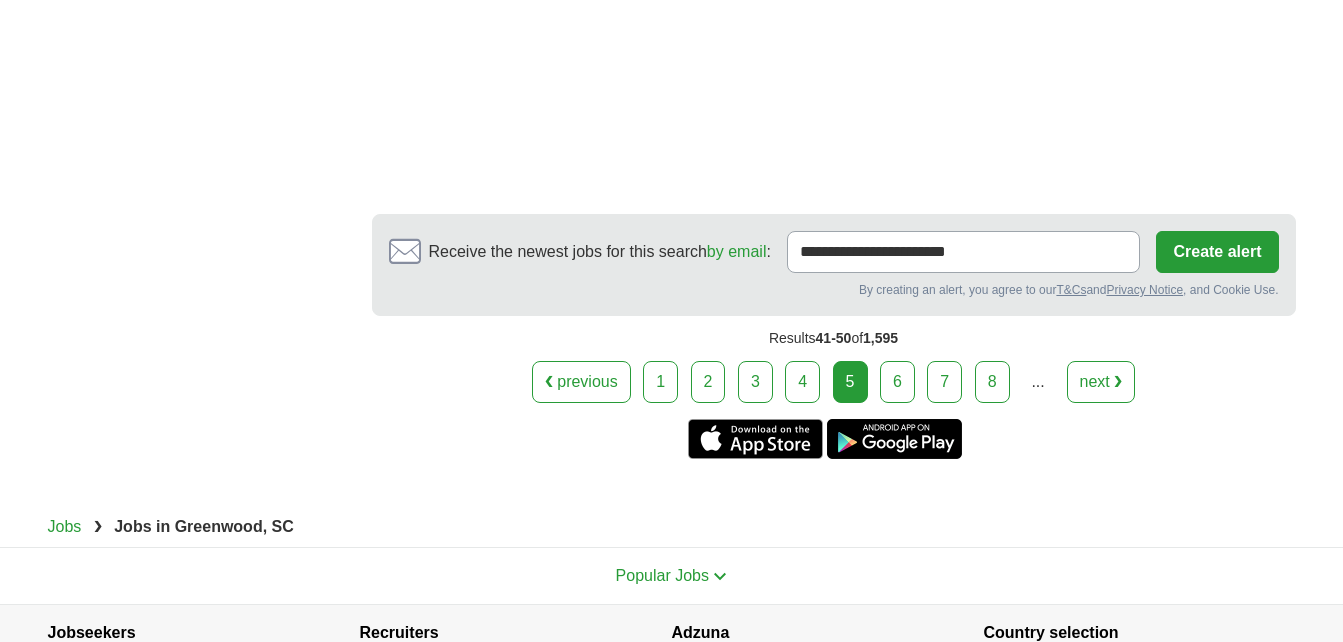 click on "6" at bounding box center (897, 382) 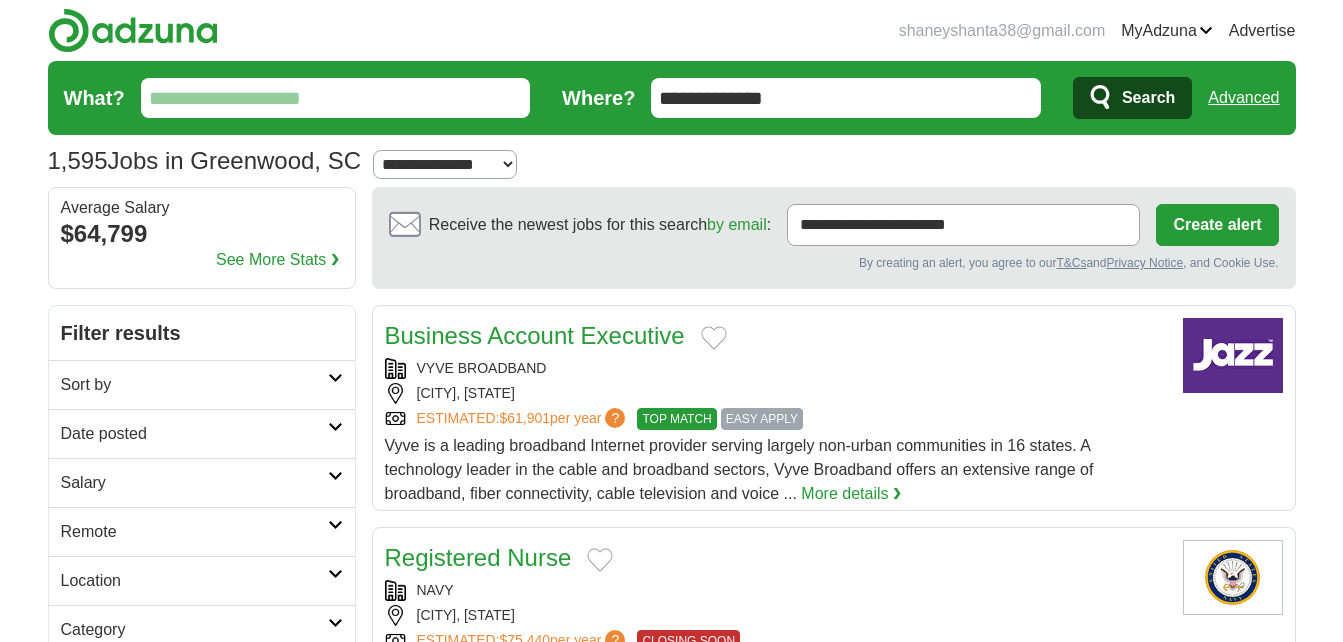 scroll, scrollTop: 0, scrollLeft: 0, axis: both 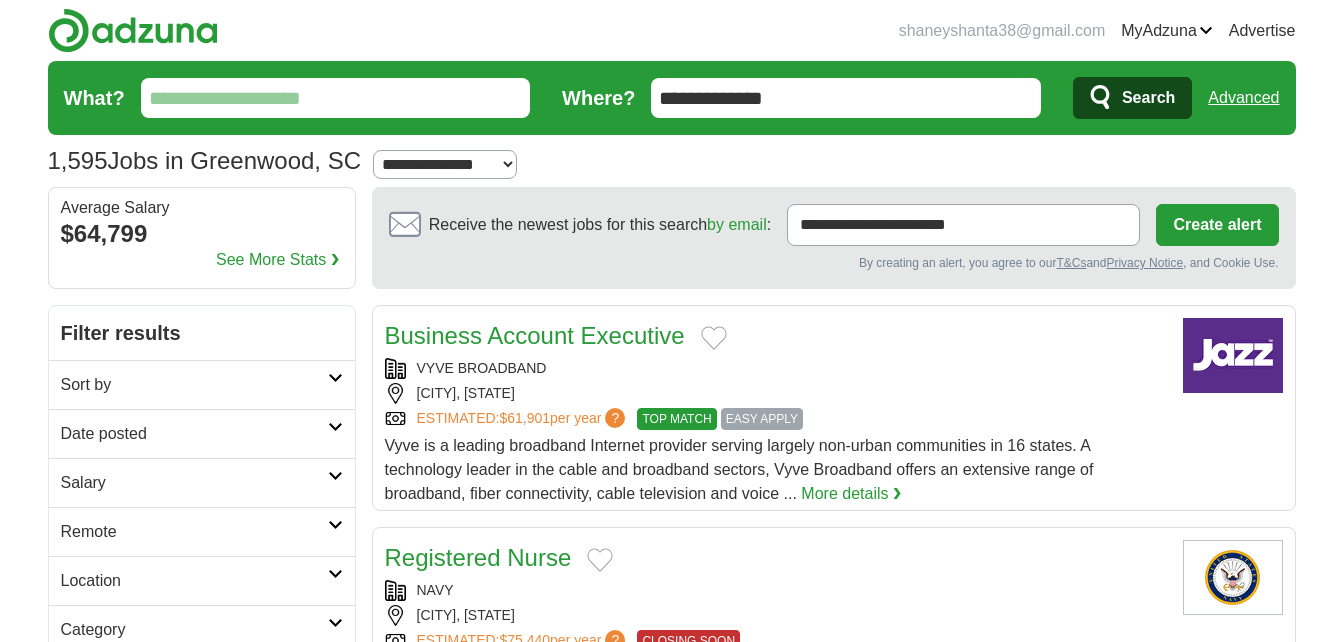 click on "VYVE BROADBAND" at bounding box center (776, 368) 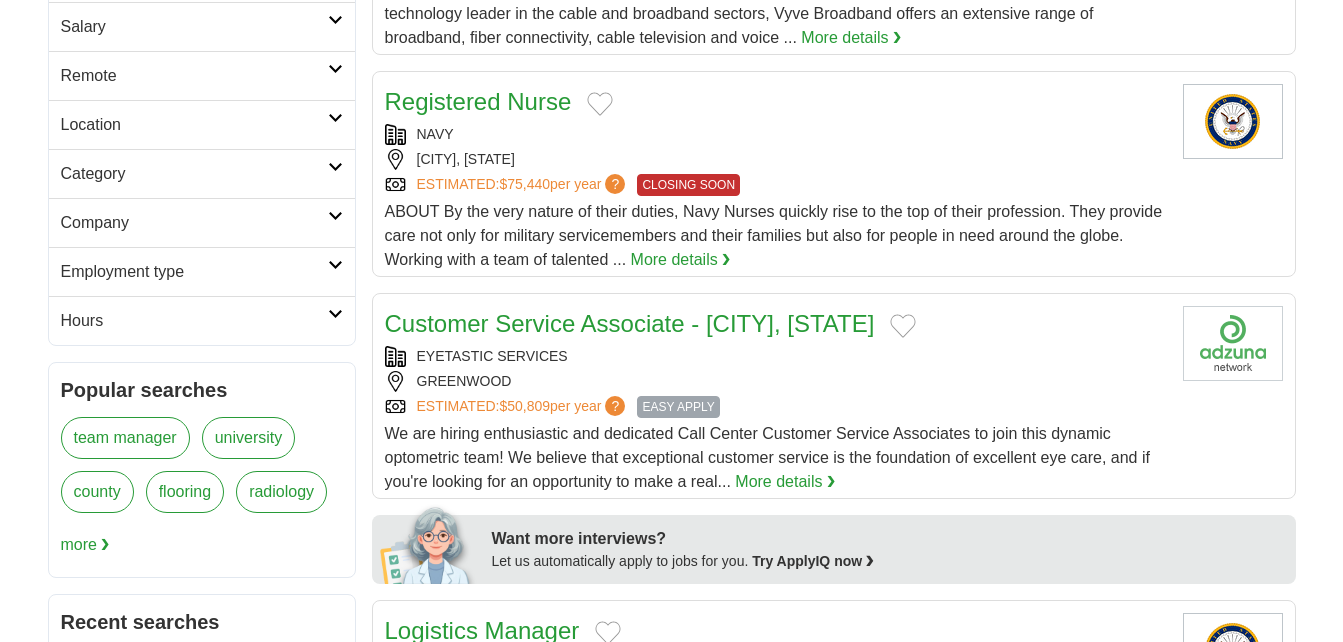 scroll, scrollTop: 478, scrollLeft: 0, axis: vertical 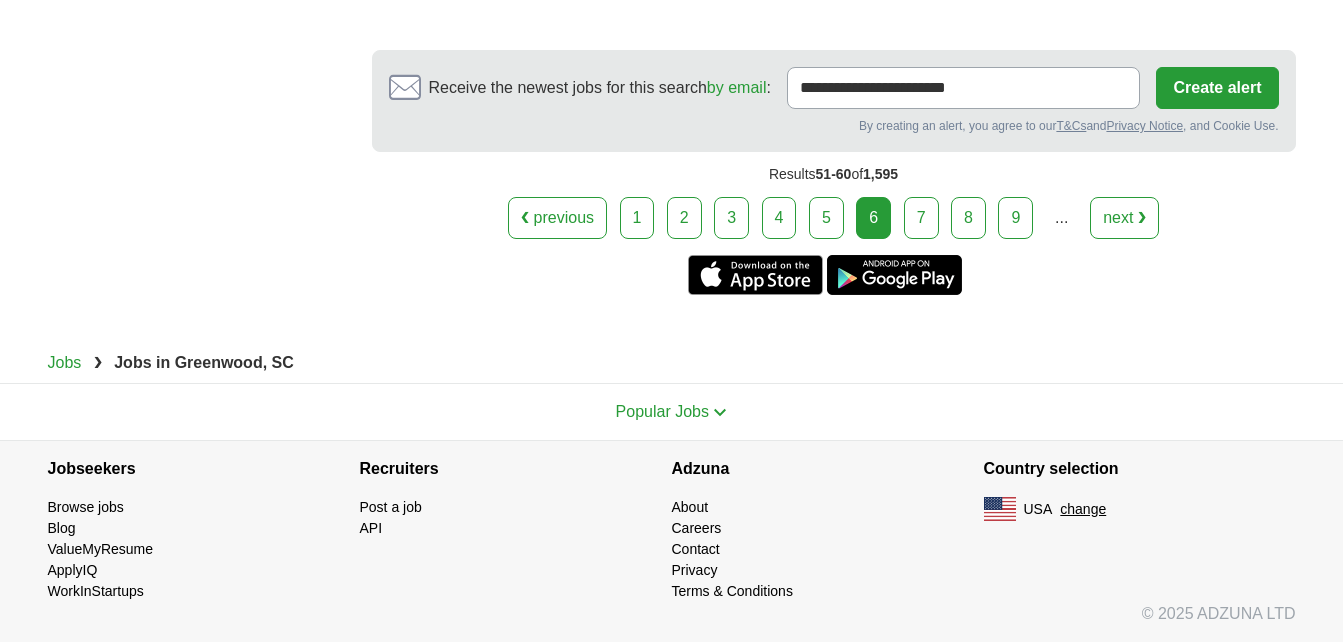click on "4" at bounding box center (779, 218) 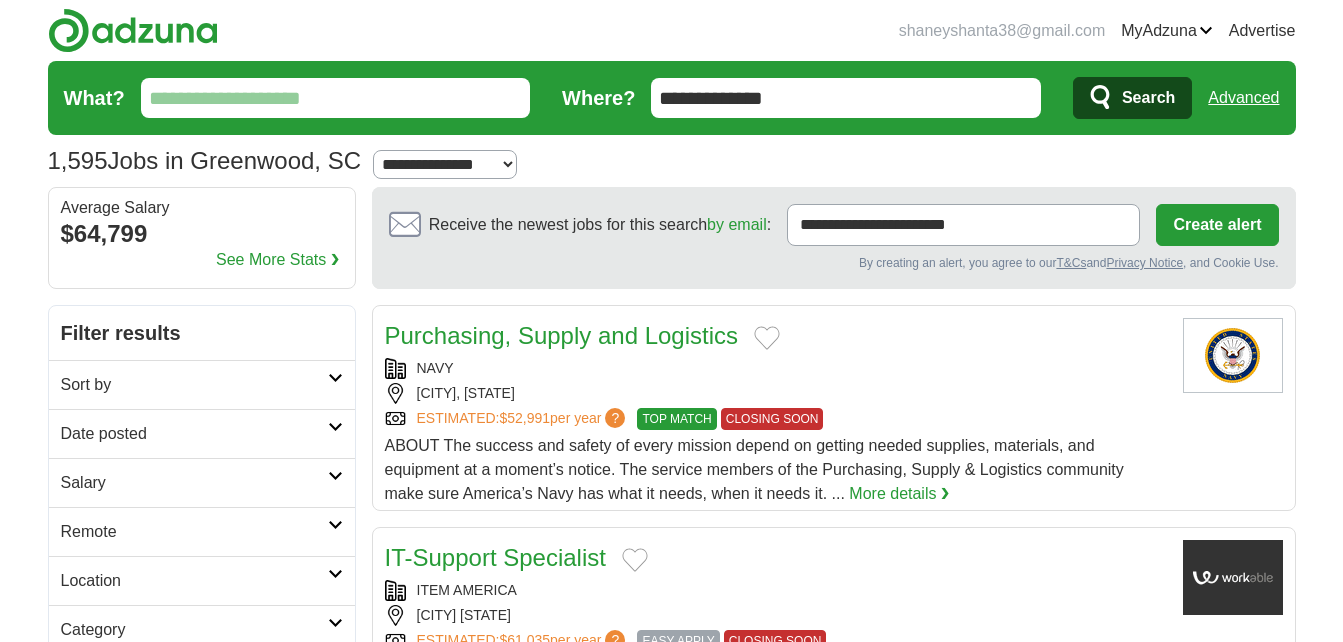 scroll, scrollTop: 0, scrollLeft: 0, axis: both 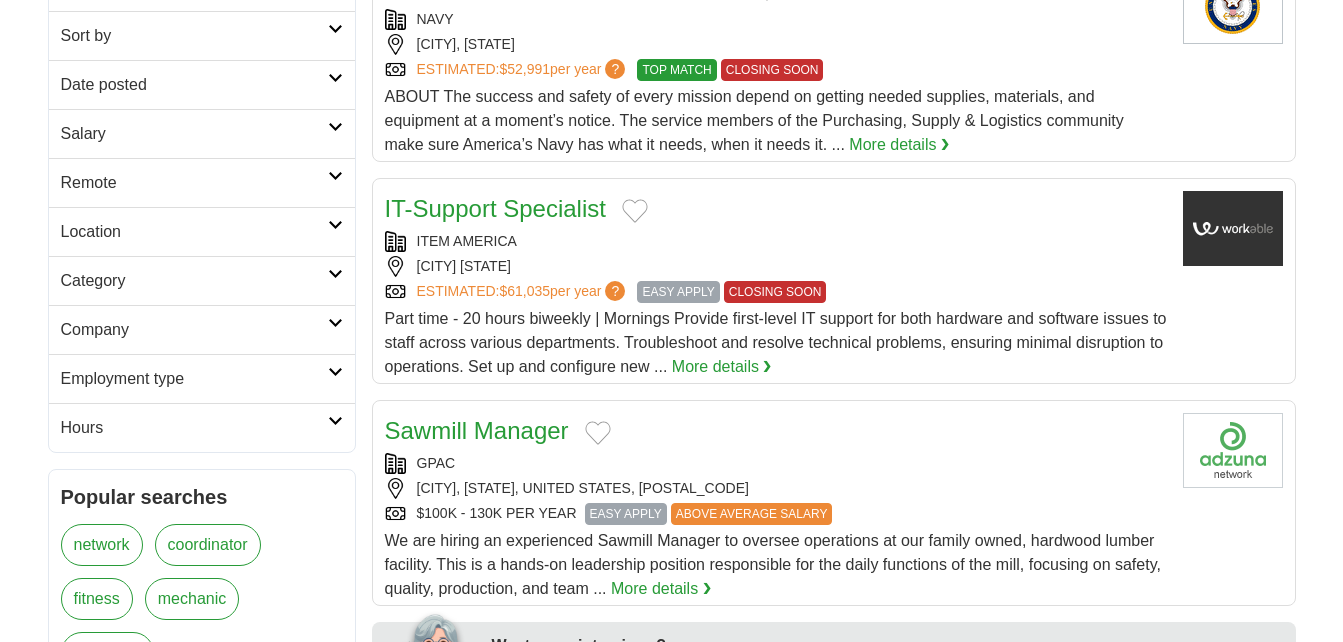 click at bounding box center (335, 78) 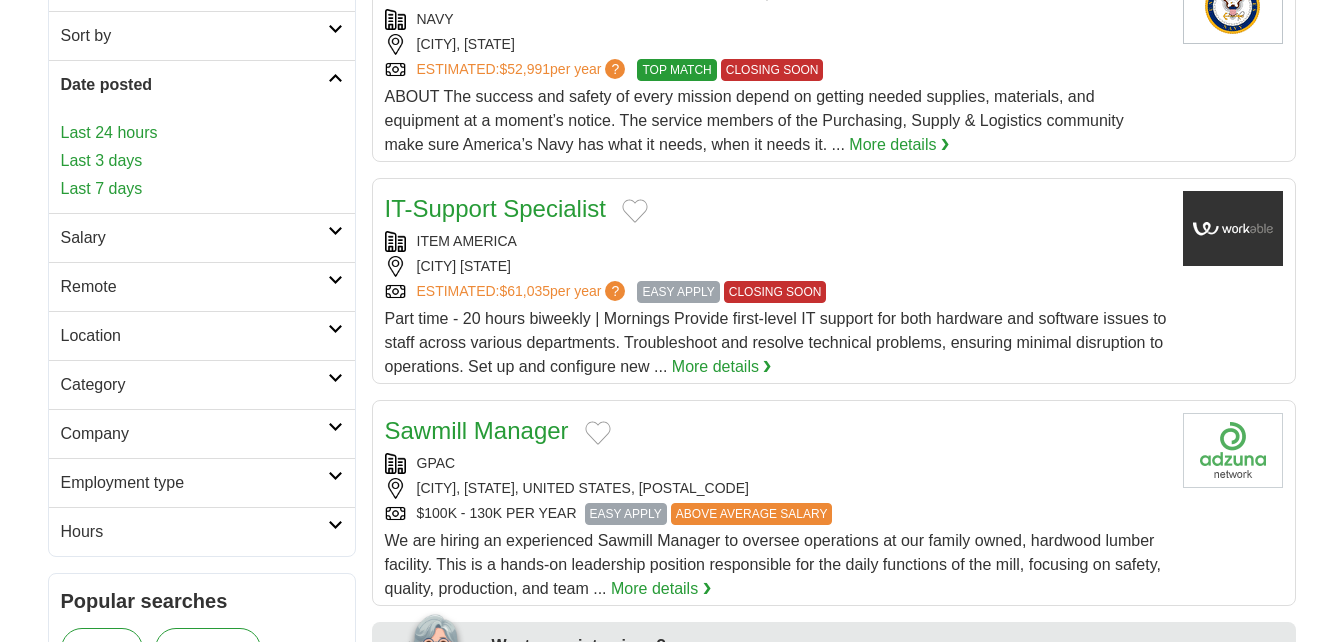 click on "Last 7 days" at bounding box center [202, 189] 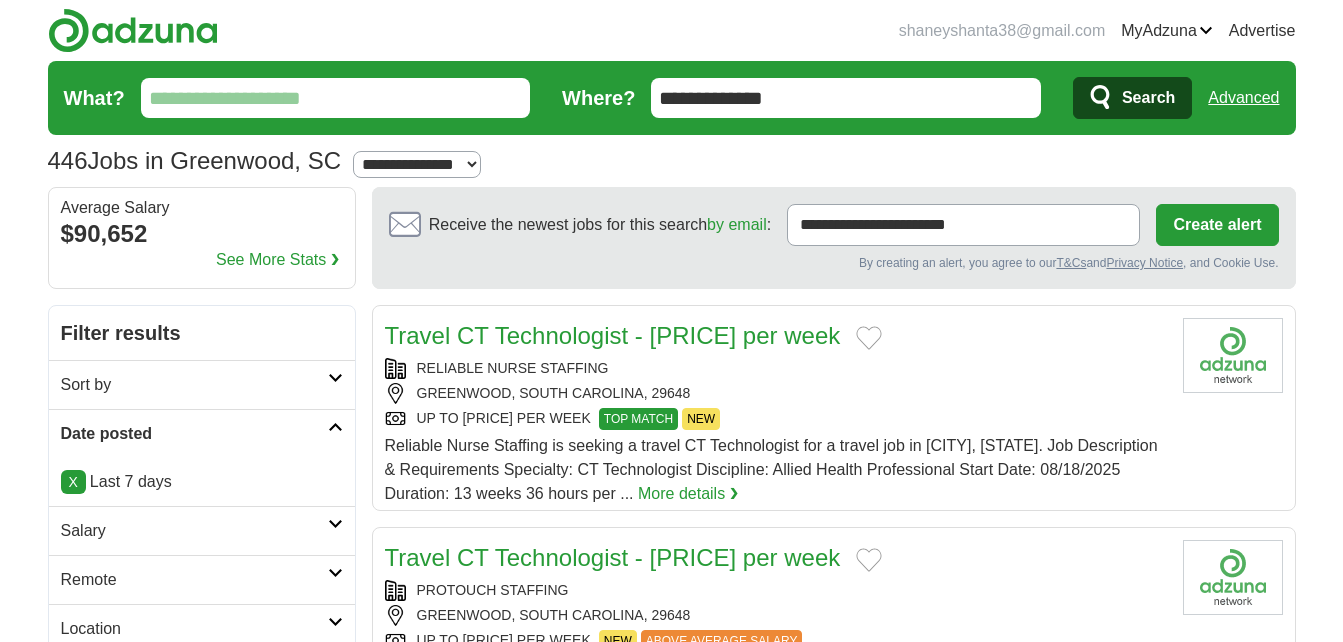 scroll, scrollTop: 0, scrollLeft: 0, axis: both 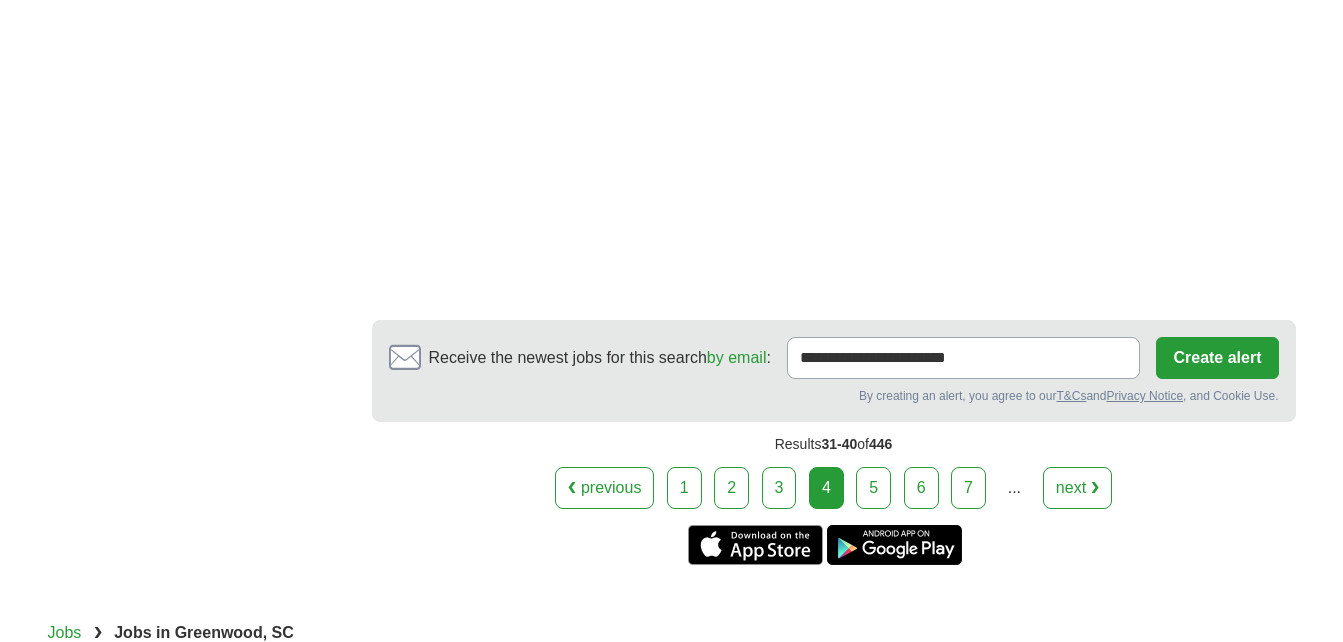 click on "5" at bounding box center [873, 488] 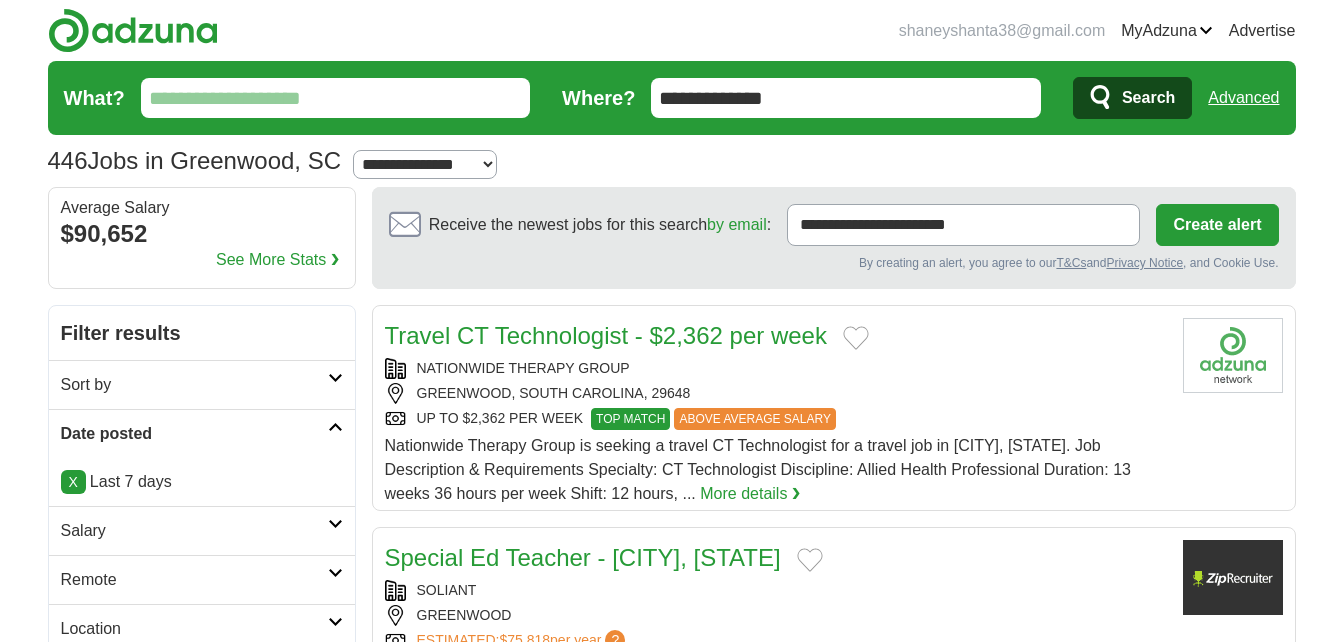 scroll, scrollTop: 0, scrollLeft: 0, axis: both 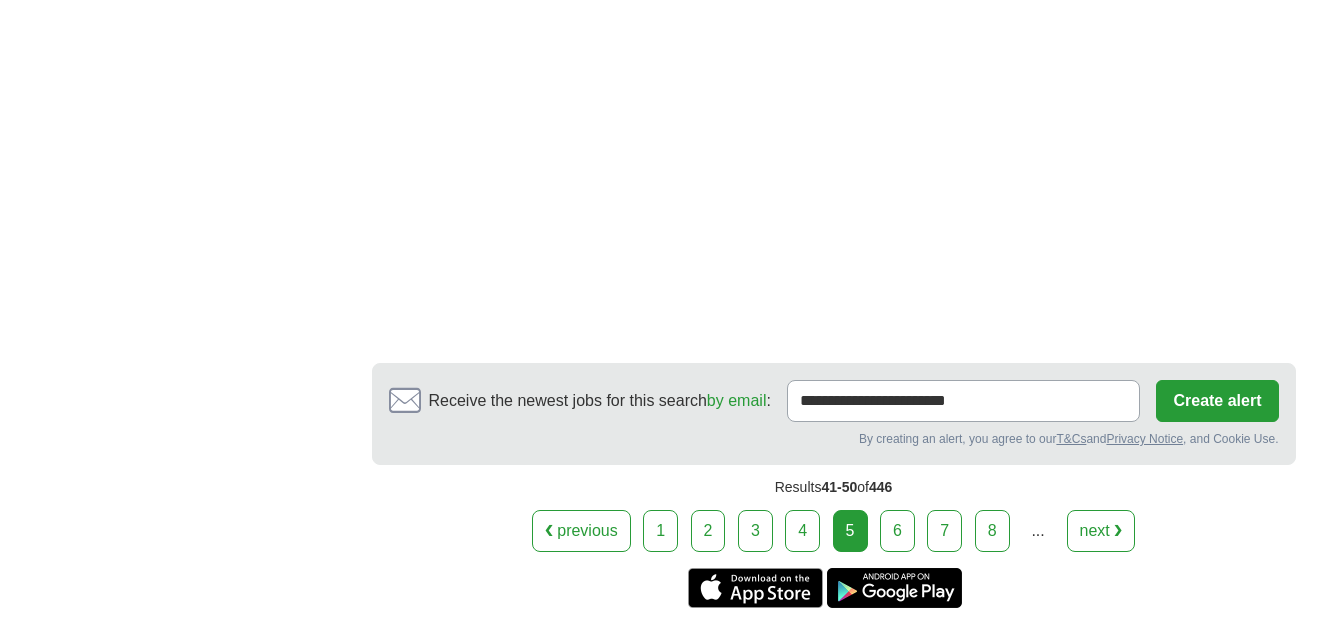 click on "6" at bounding box center (897, 531) 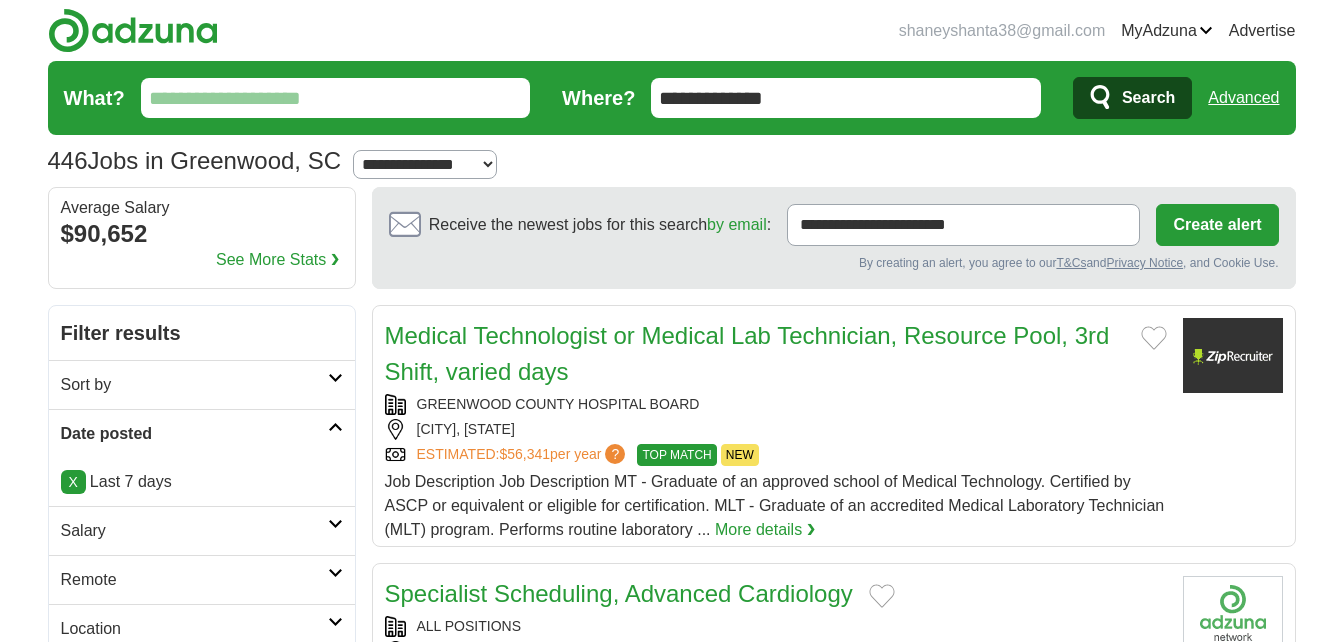 scroll, scrollTop: 0, scrollLeft: 0, axis: both 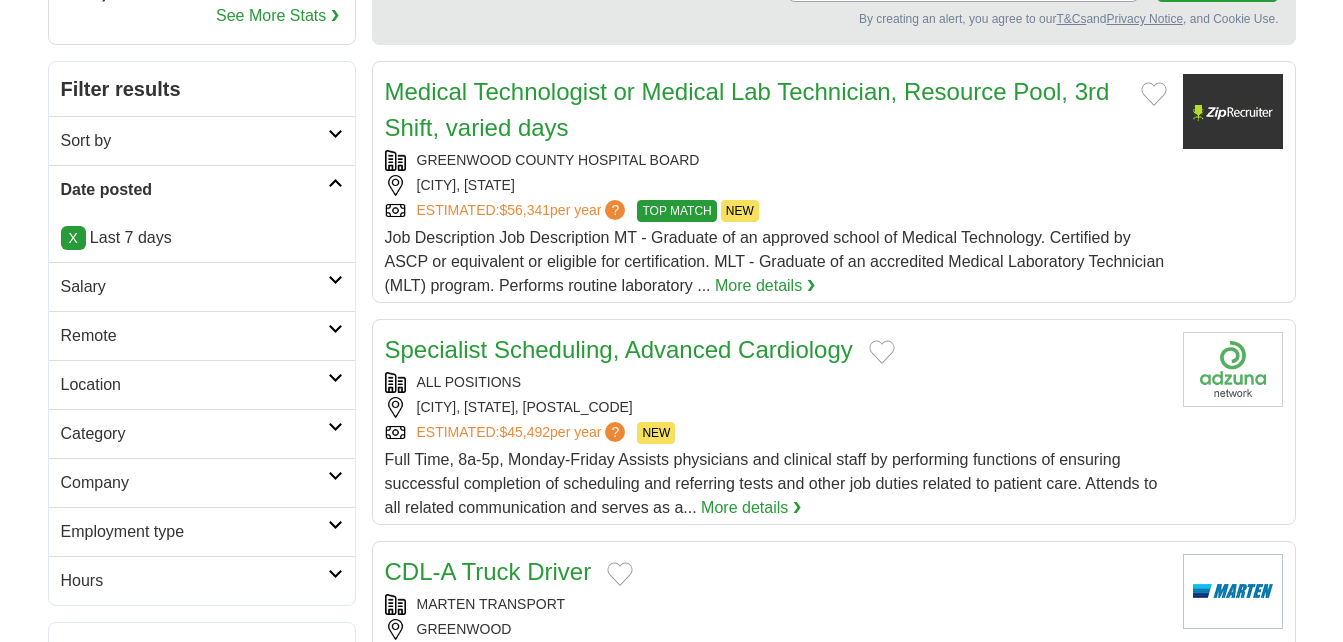 click on "More details ❯" at bounding box center (751, 508) 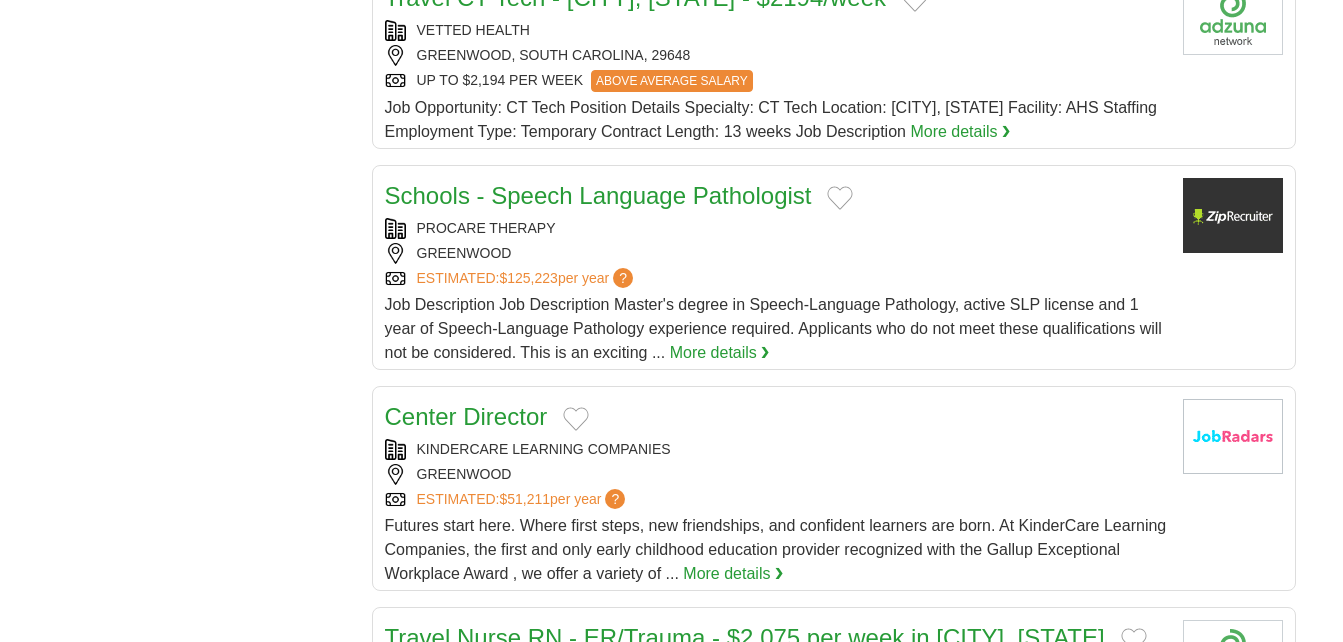 scroll, scrollTop: 1931, scrollLeft: 0, axis: vertical 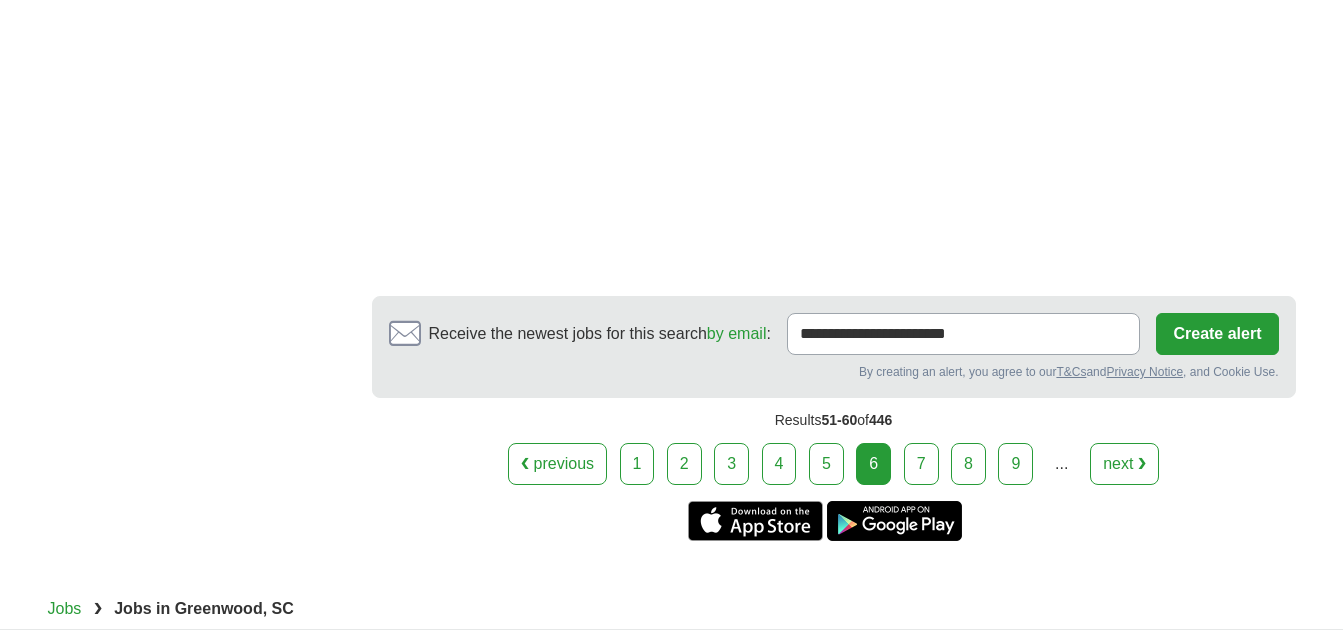 click on "7" at bounding box center (921, 464) 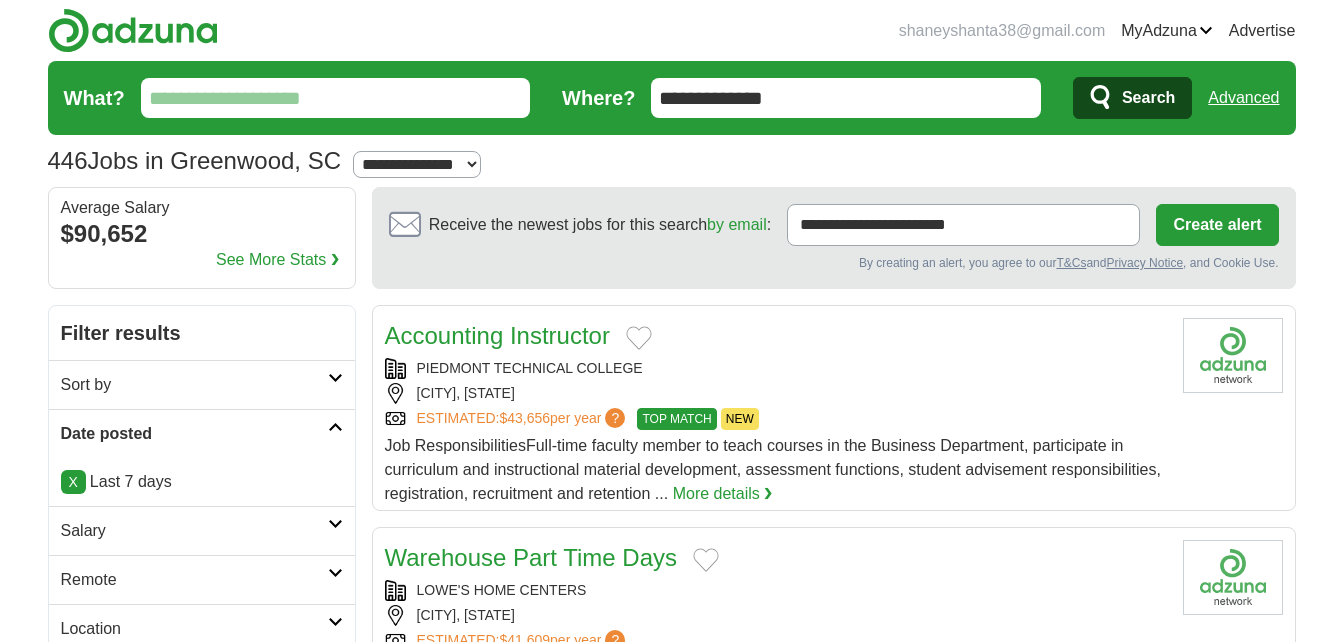 scroll, scrollTop: 0, scrollLeft: 0, axis: both 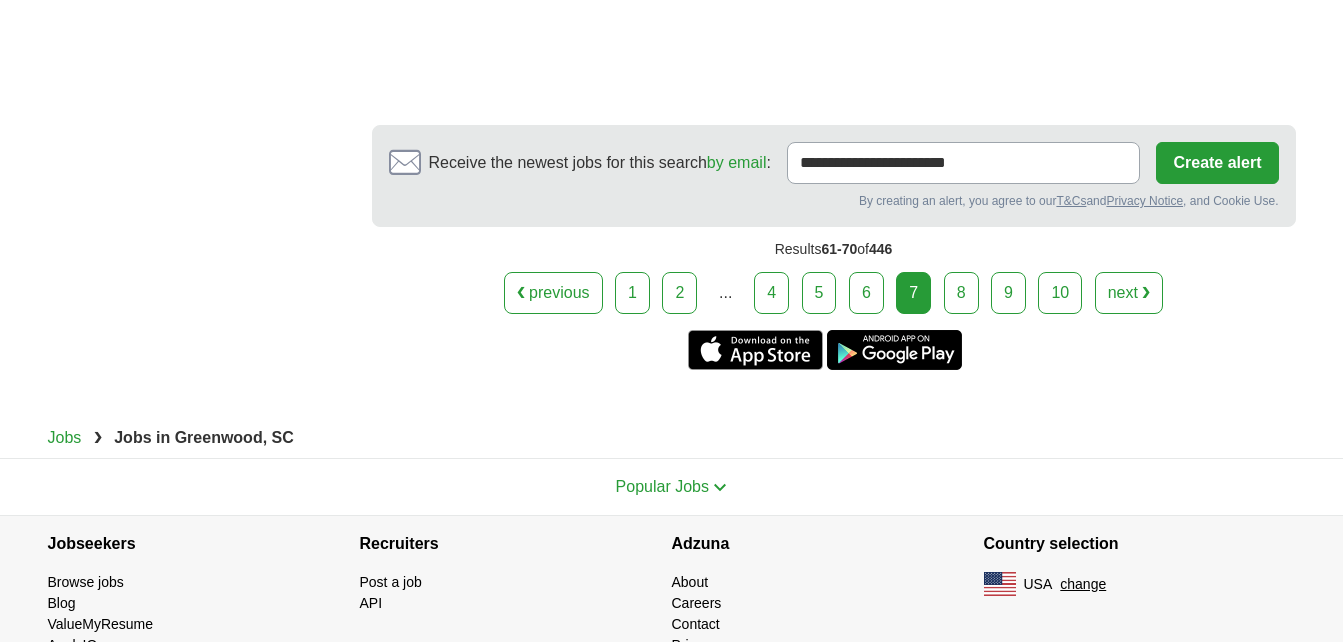 click on "8" at bounding box center [961, 293] 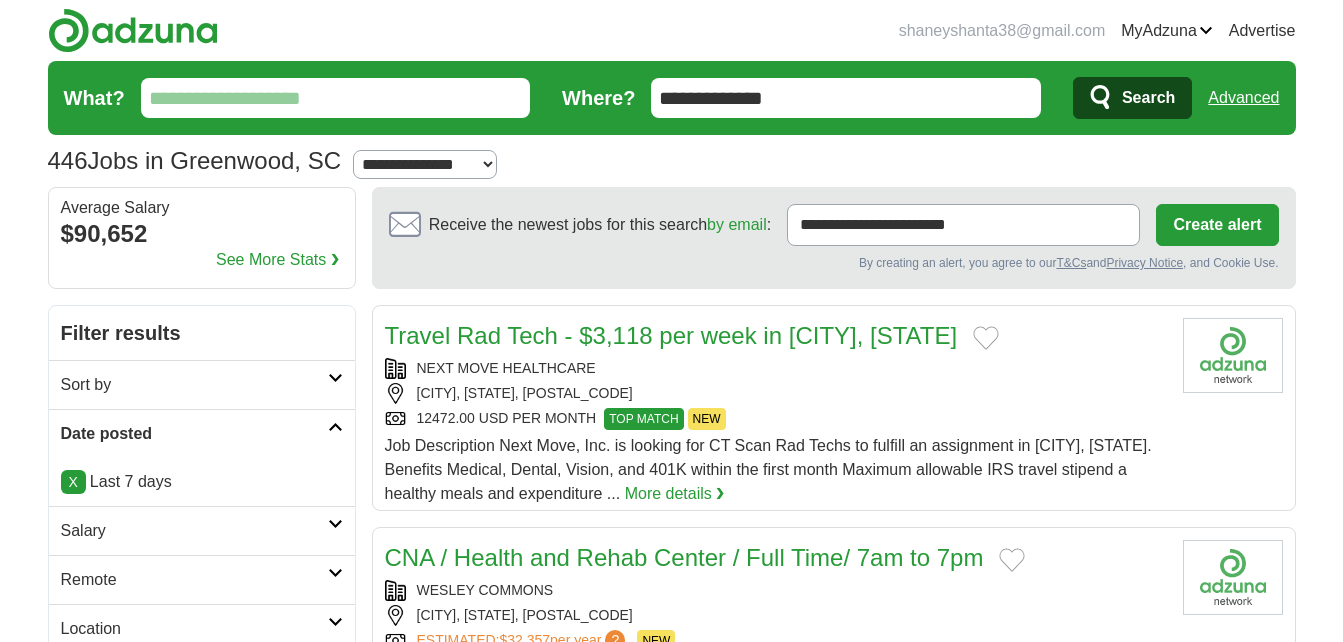 scroll, scrollTop: 0, scrollLeft: 0, axis: both 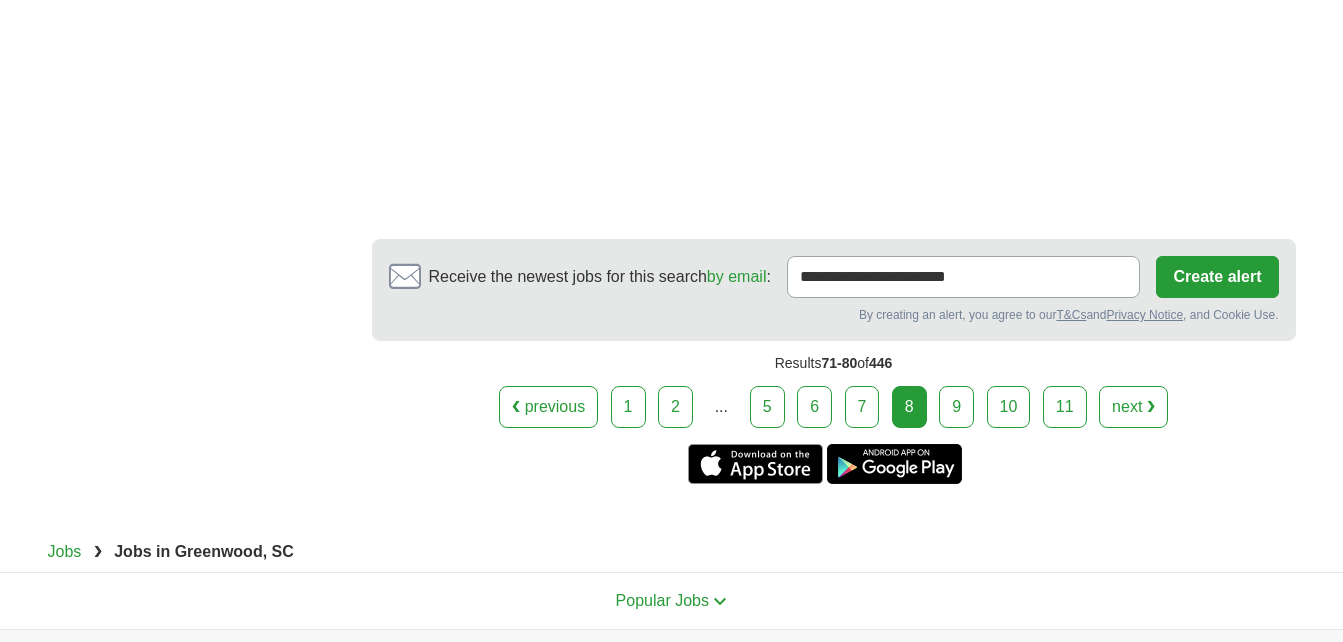 click on "9" at bounding box center [956, 407] 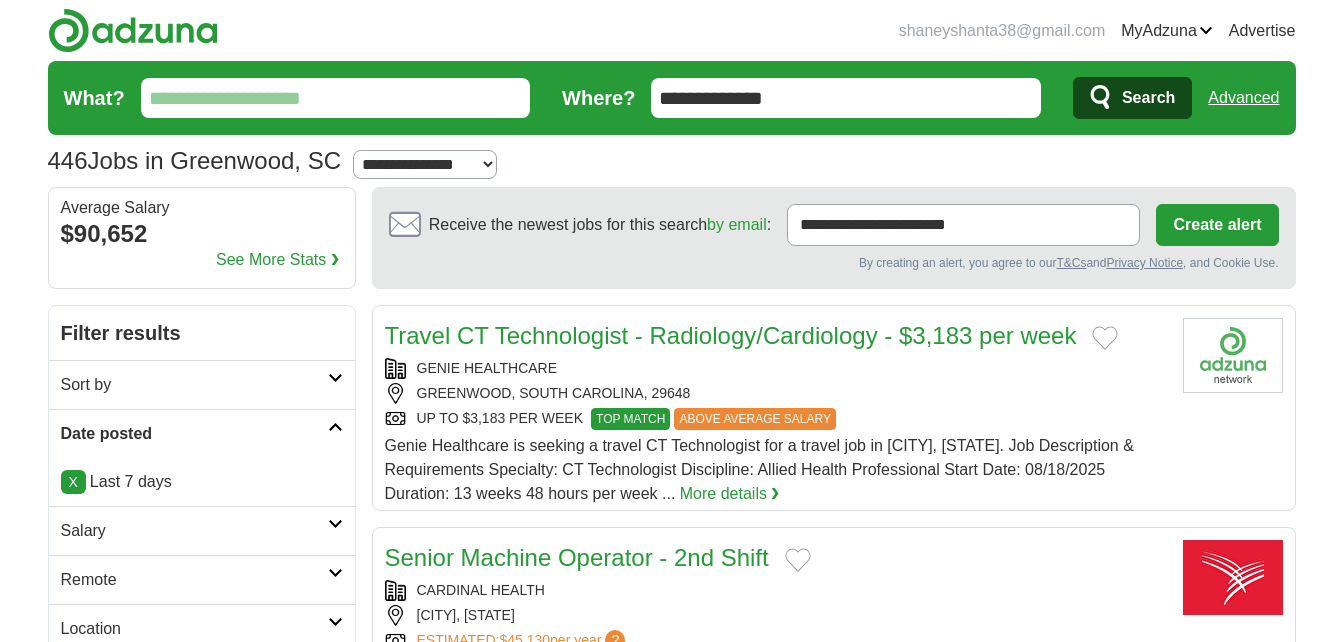 scroll, scrollTop: 0, scrollLeft: 0, axis: both 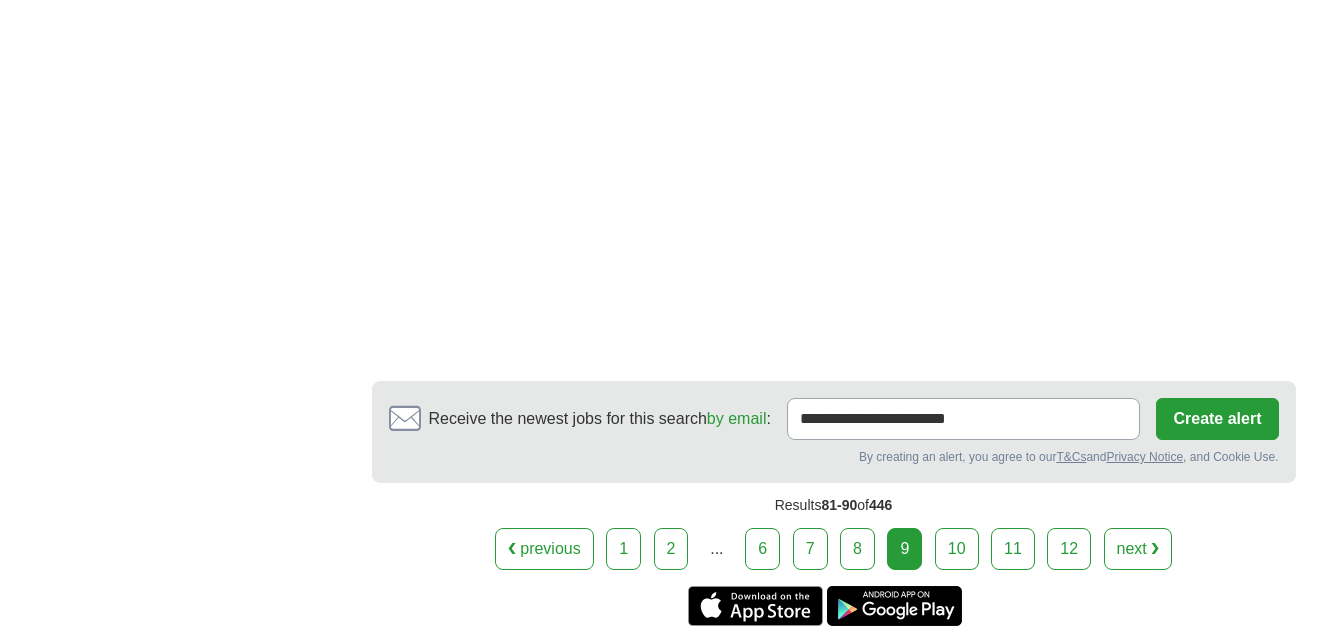 click on "10" at bounding box center [957, 549] 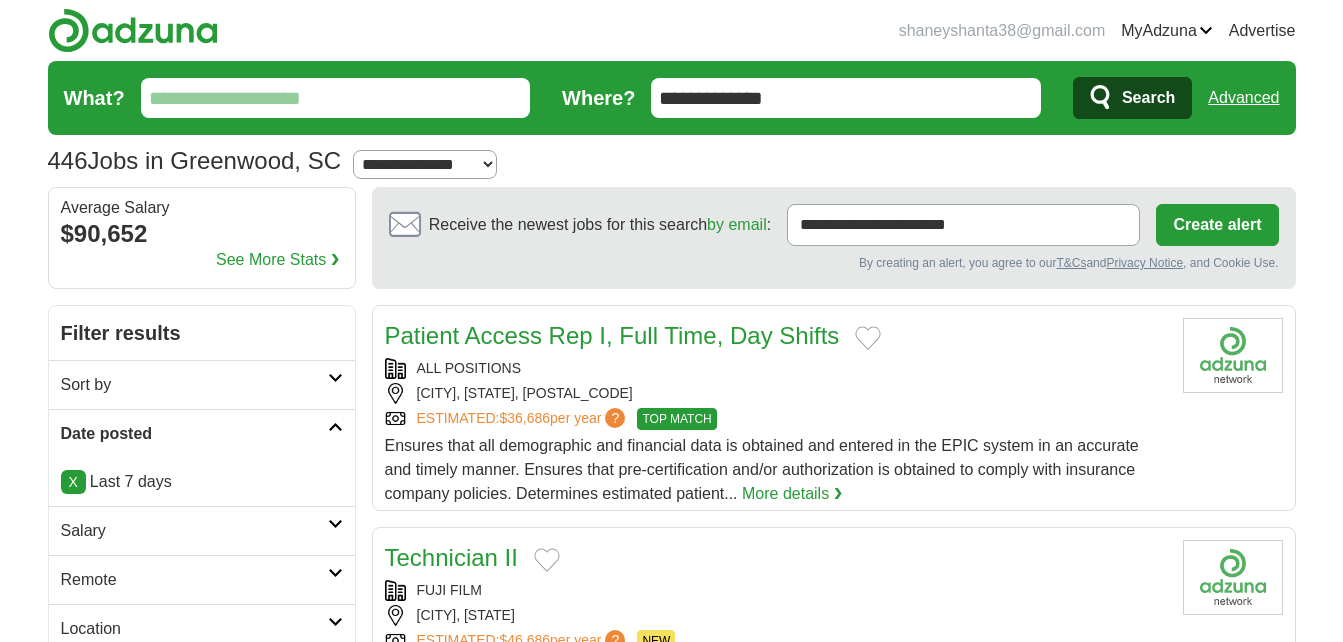 scroll, scrollTop: 0, scrollLeft: 0, axis: both 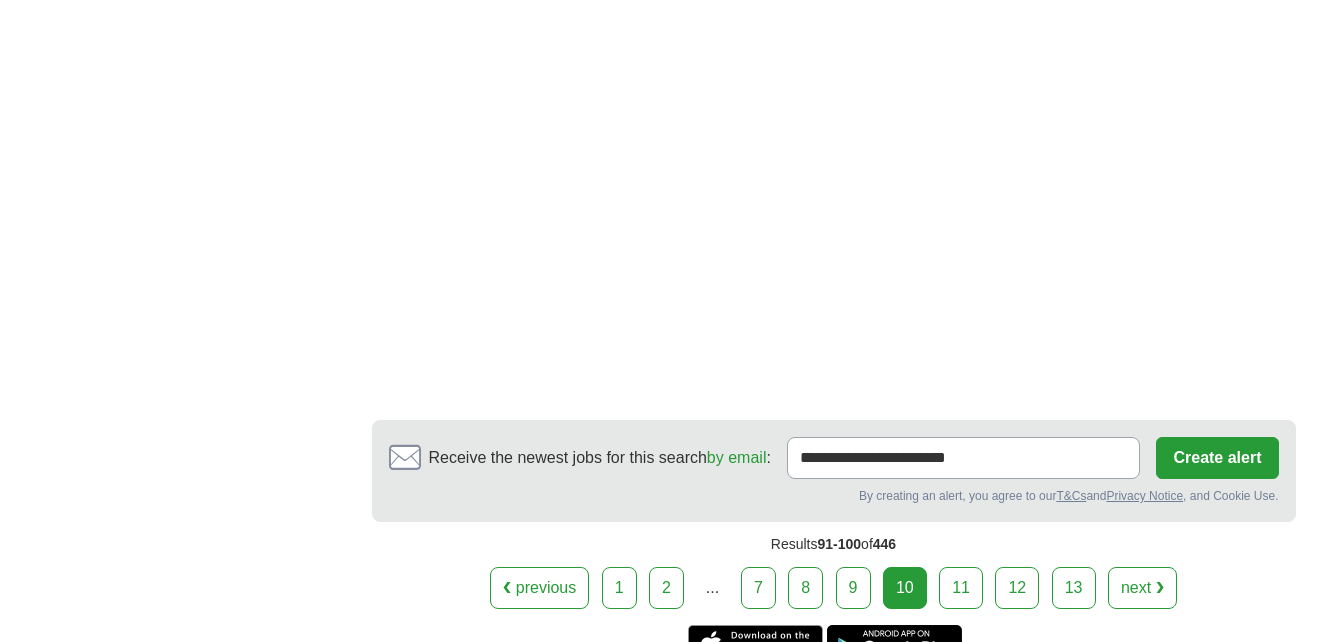 click on "11" at bounding box center (961, 588) 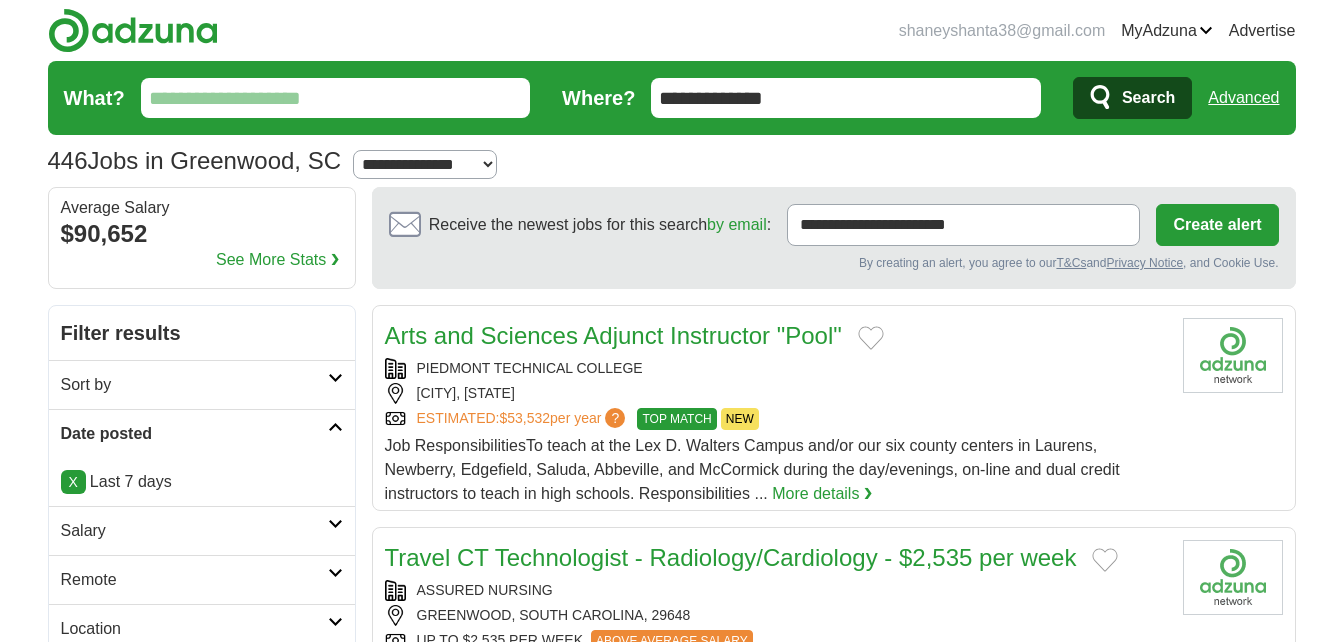 scroll, scrollTop: 0, scrollLeft: 0, axis: both 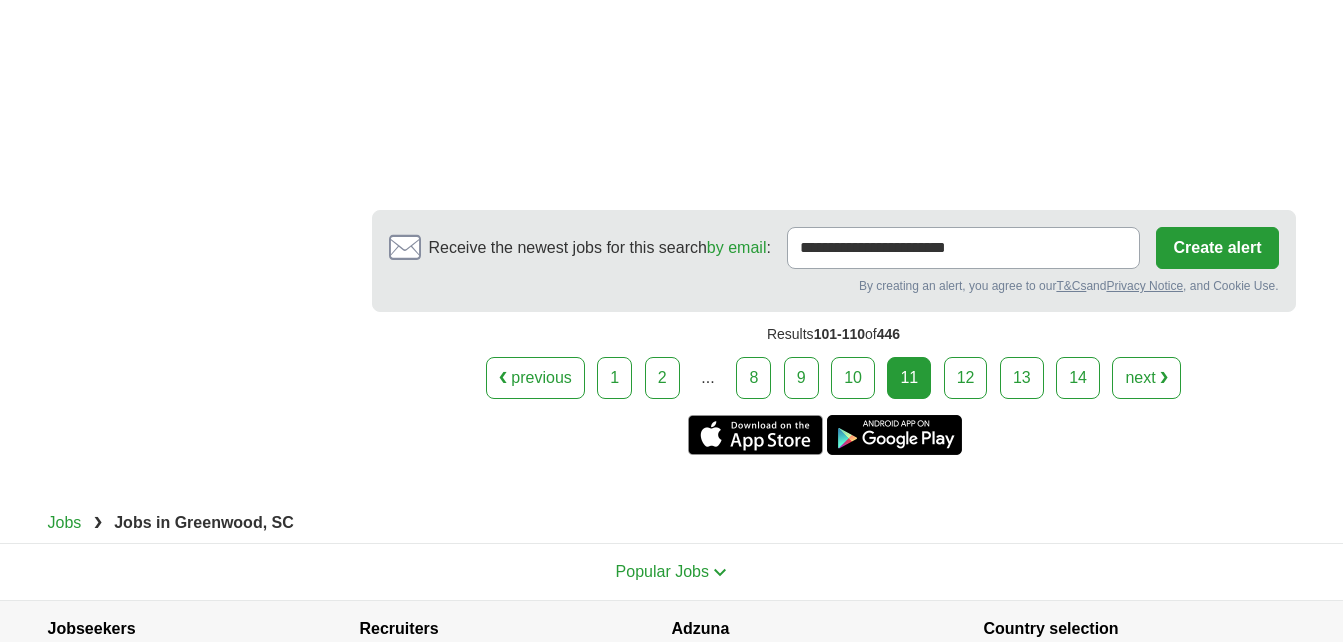 click on "12" at bounding box center [966, 378] 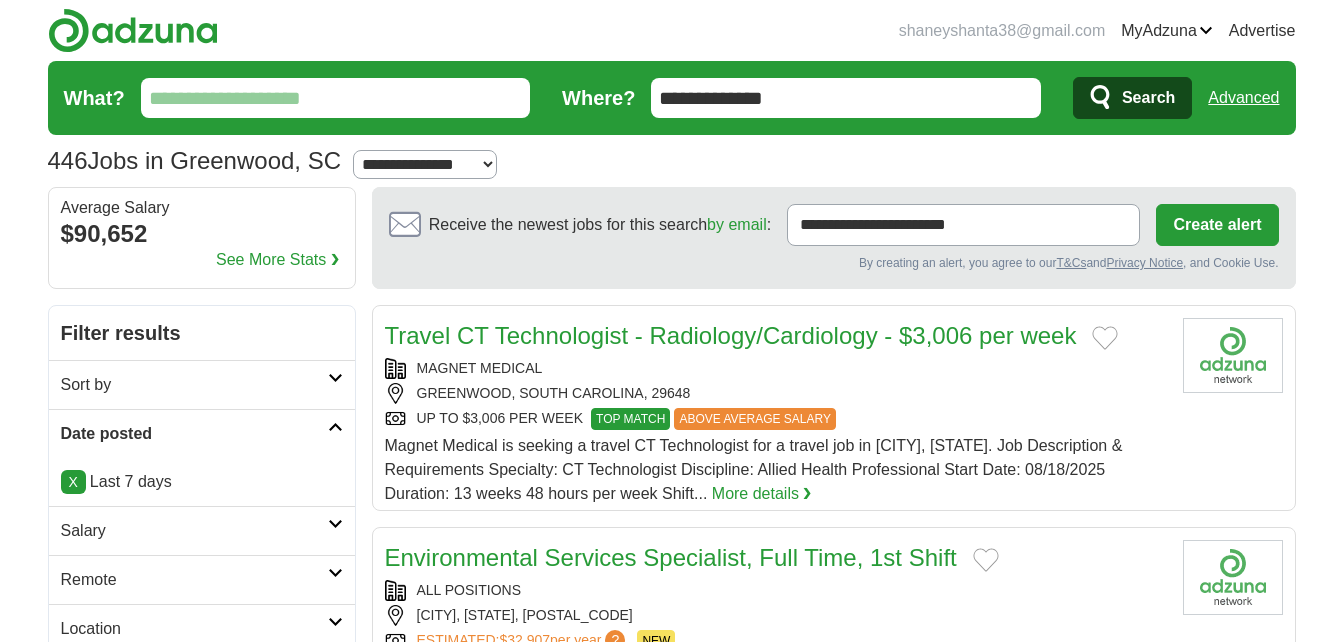 scroll, scrollTop: 0, scrollLeft: 0, axis: both 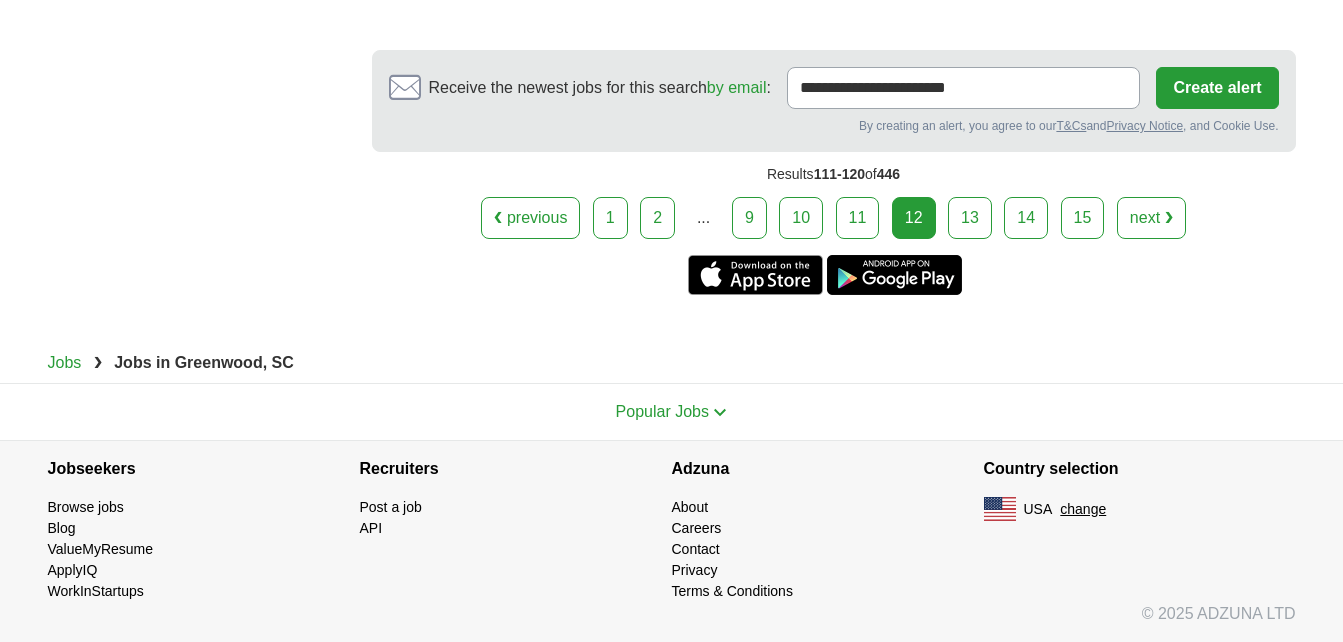 click on "13" at bounding box center [970, 218] 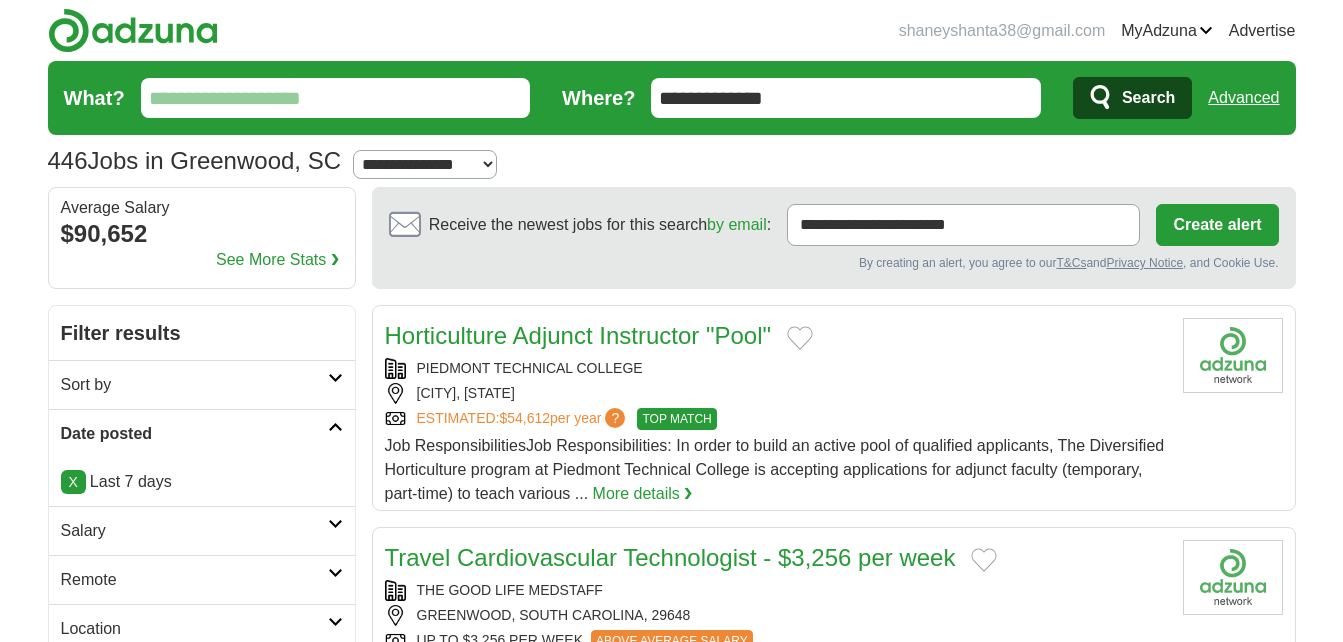 scroll, scrollTop: 0, scrollLeft: 0, axis: both 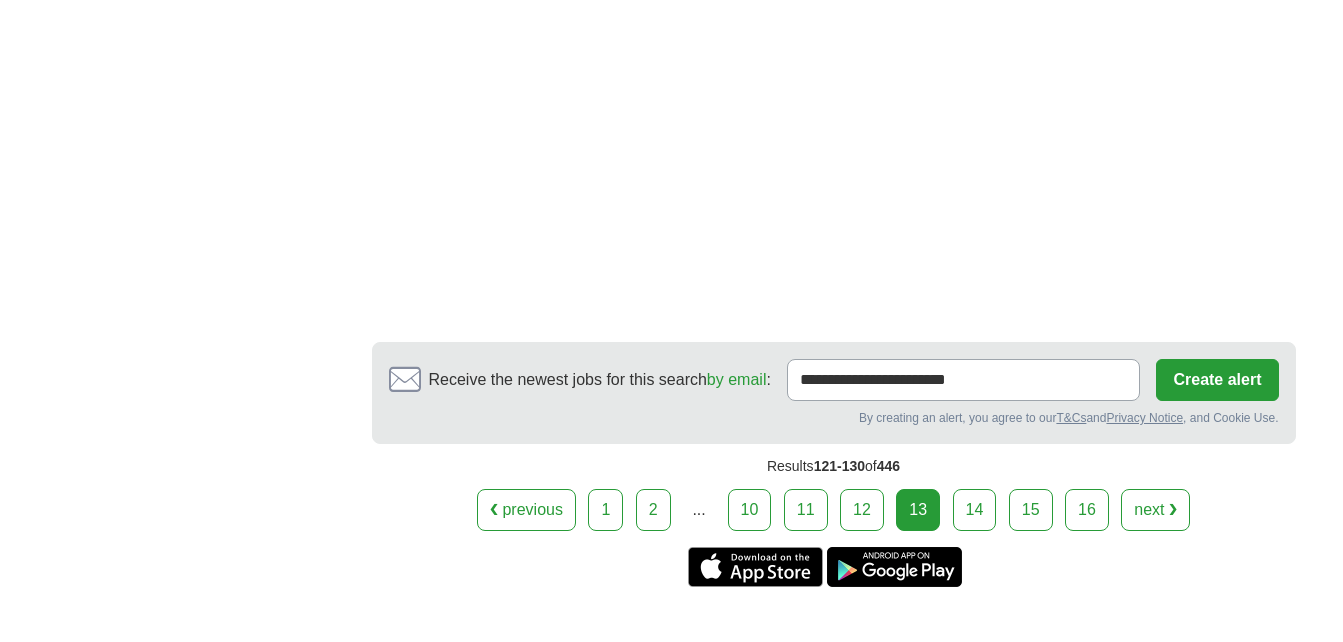 click on "14" at bounding box center (975, 510) 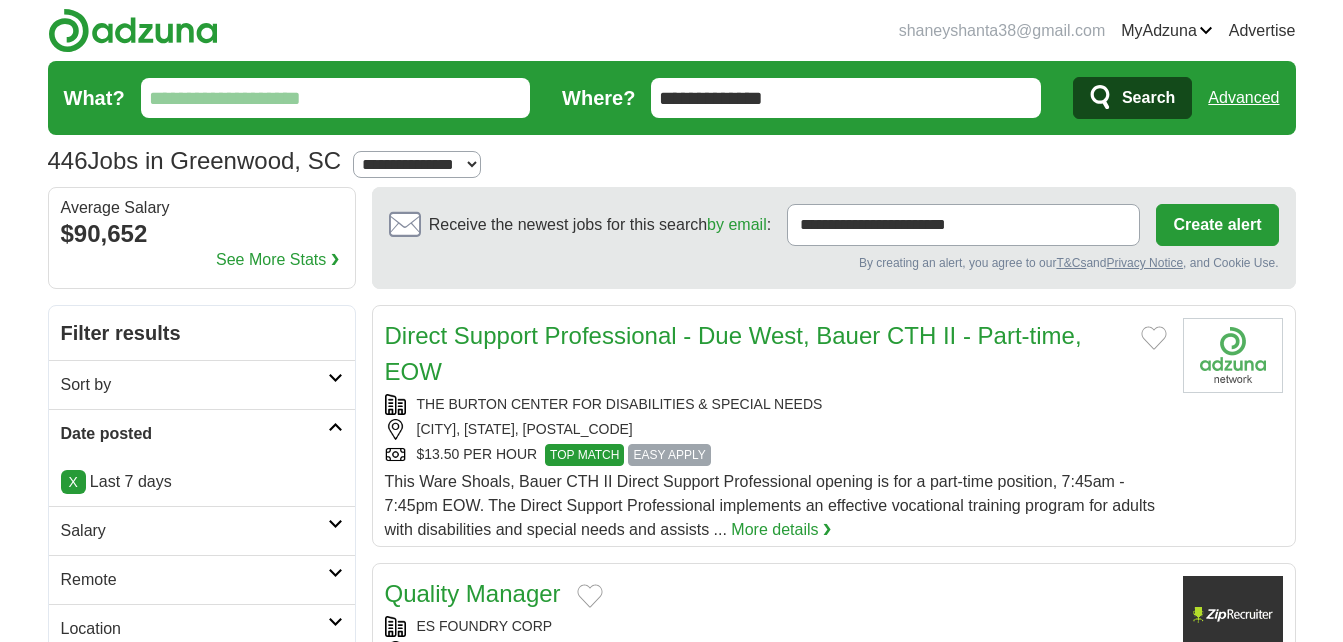 scroll, scrollTop: 0, scrollLeft: 0, axis: both 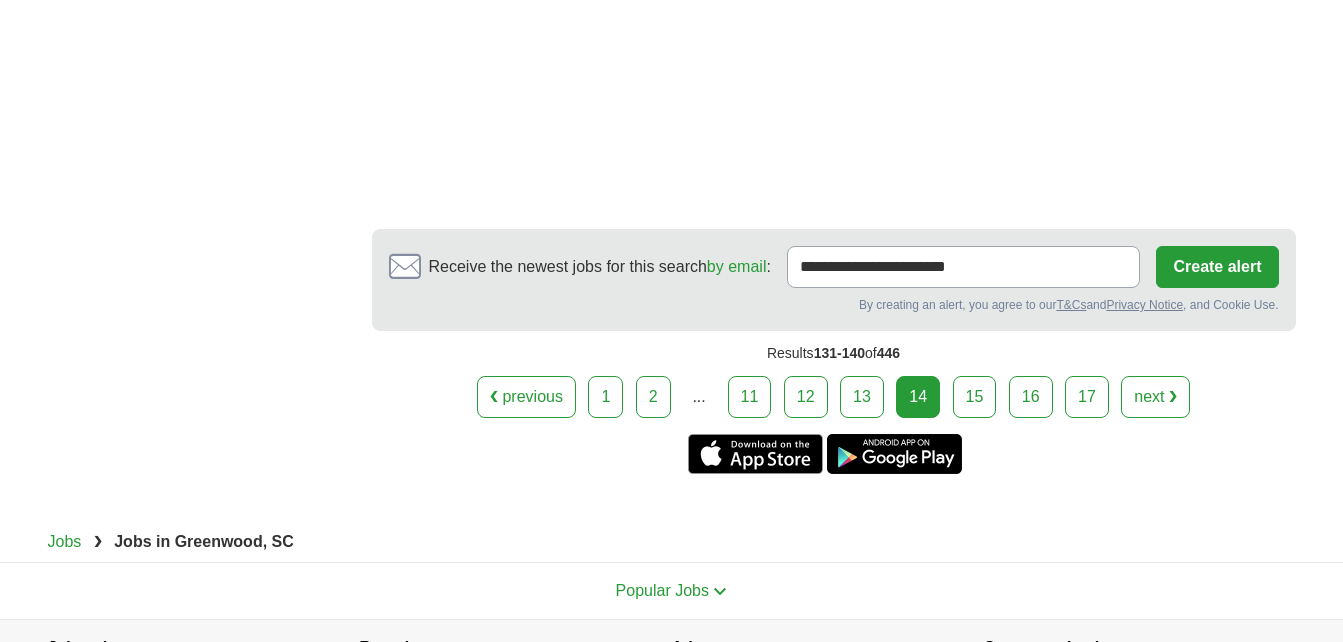 click on "15" at bounding box center [975, 397] 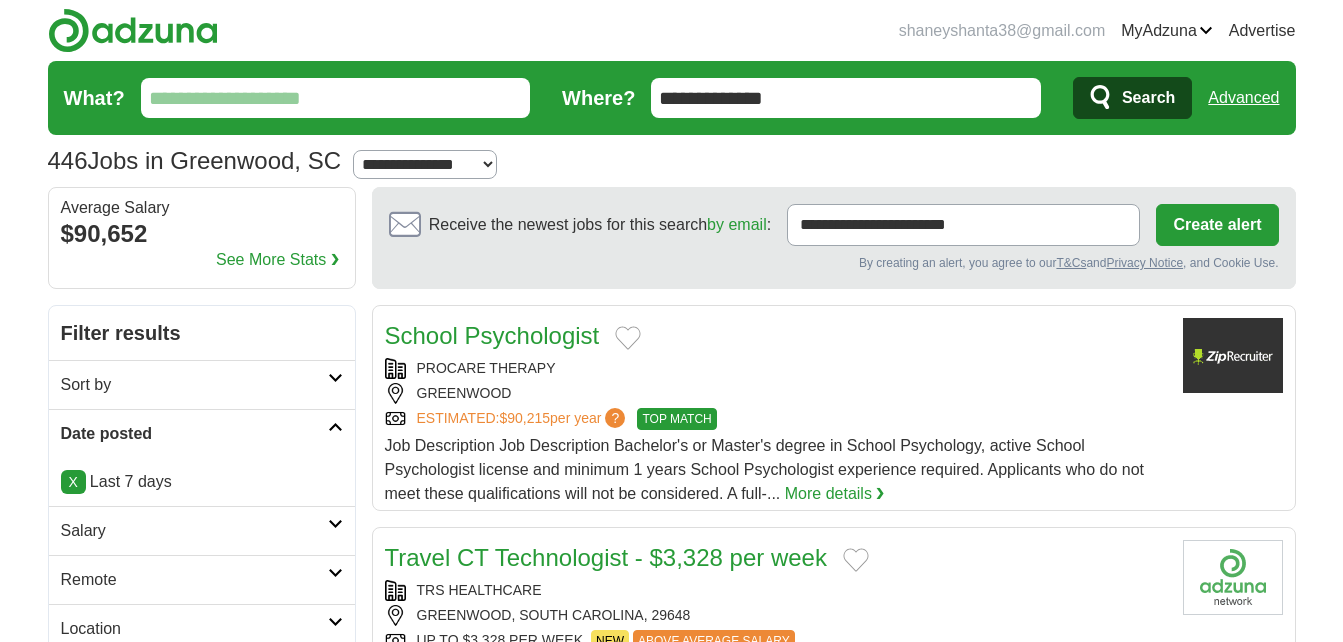 scroll, scrollTop: 0, scrollLeft: 0, axis: both 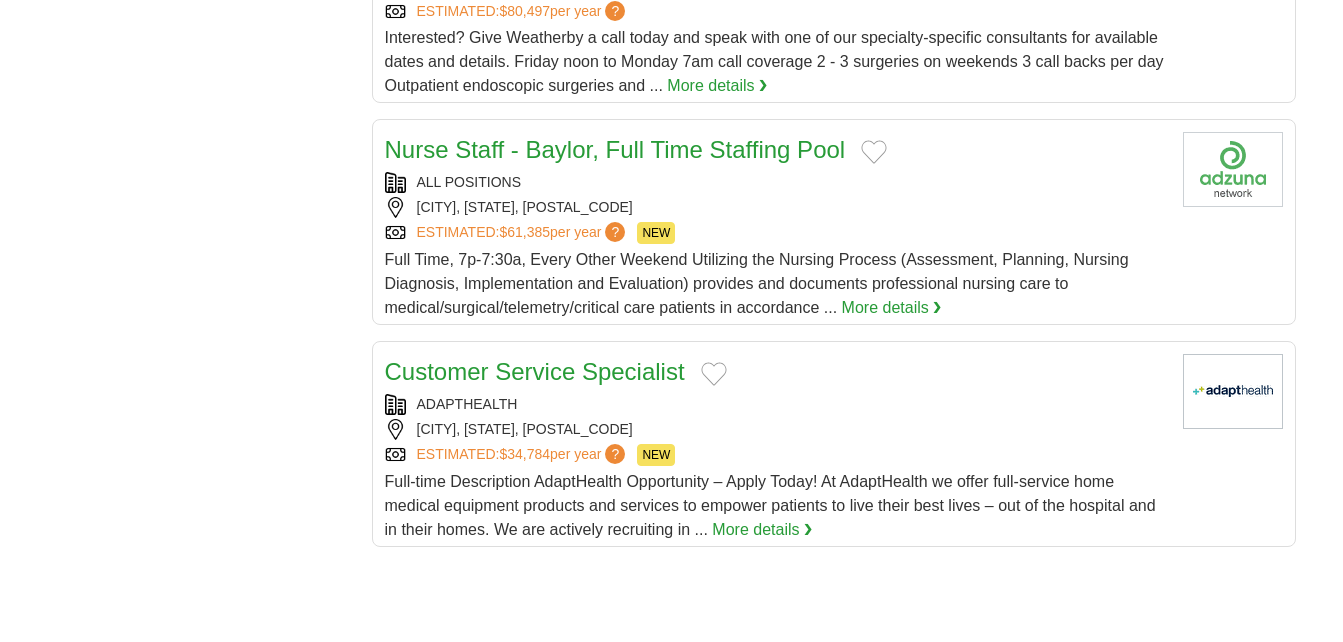 click on "More details ❯" at bounding box center [762, 530] 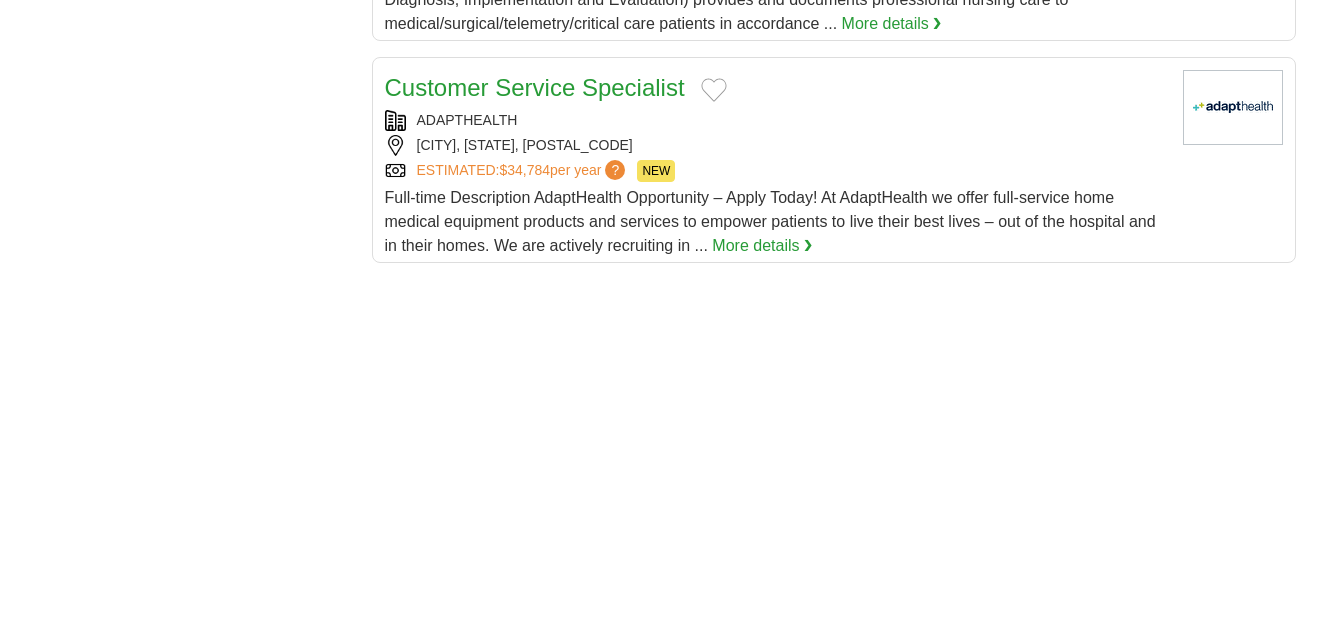 scroll, scrollTop: 2408, scrollLeft: 0, axis: vertical 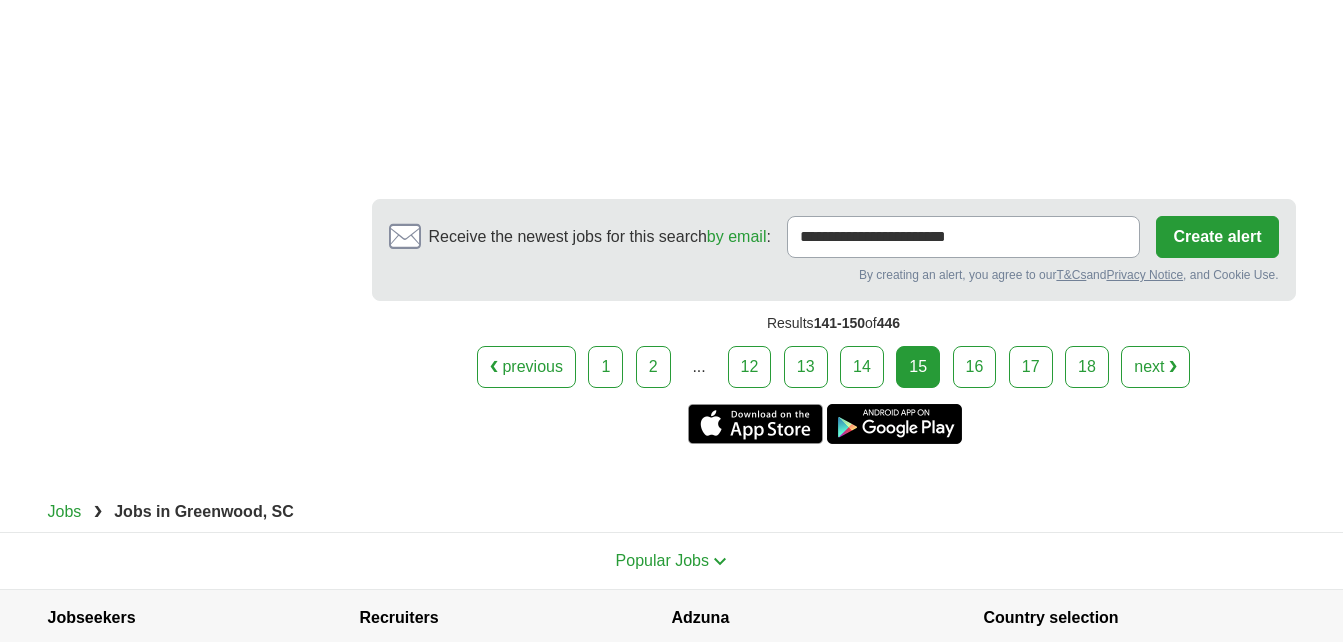 click on "16" at bounding box center [975, 367] 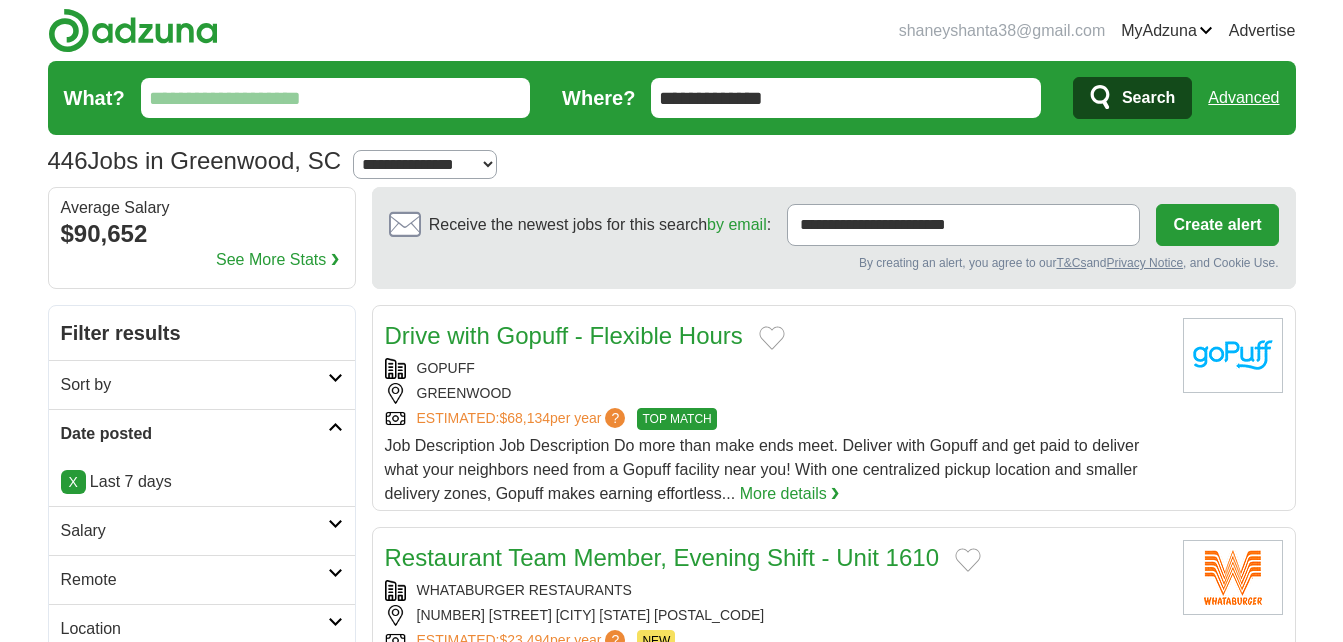 scroll, scrollTop: 0, scrollLeft: 0, axis: both 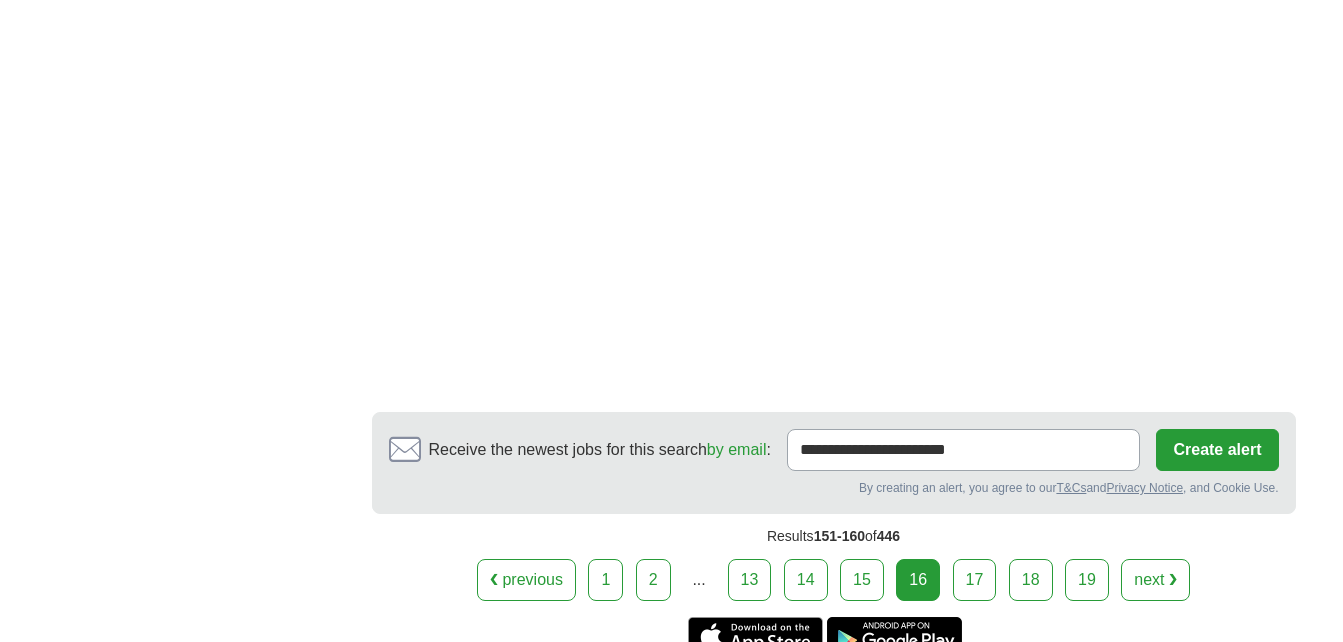 click on "17" at bounding box center (975, 580) 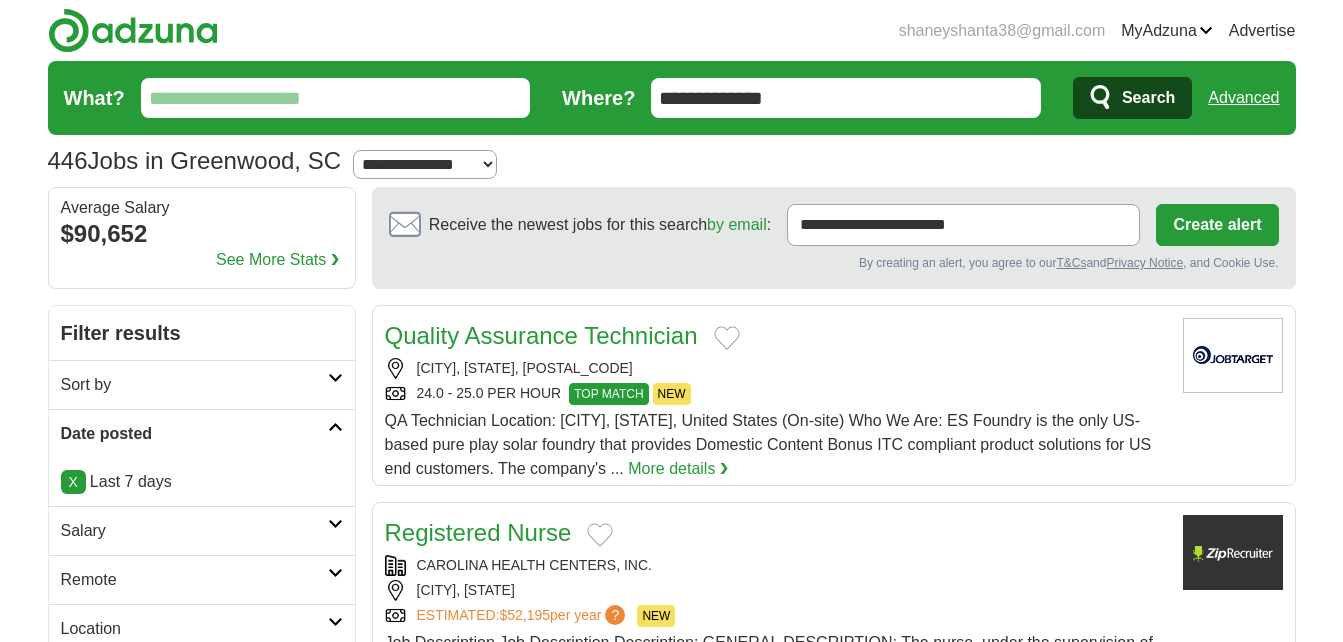 scroll, scrollTop: 0, scrollLeft: 0, axis: both 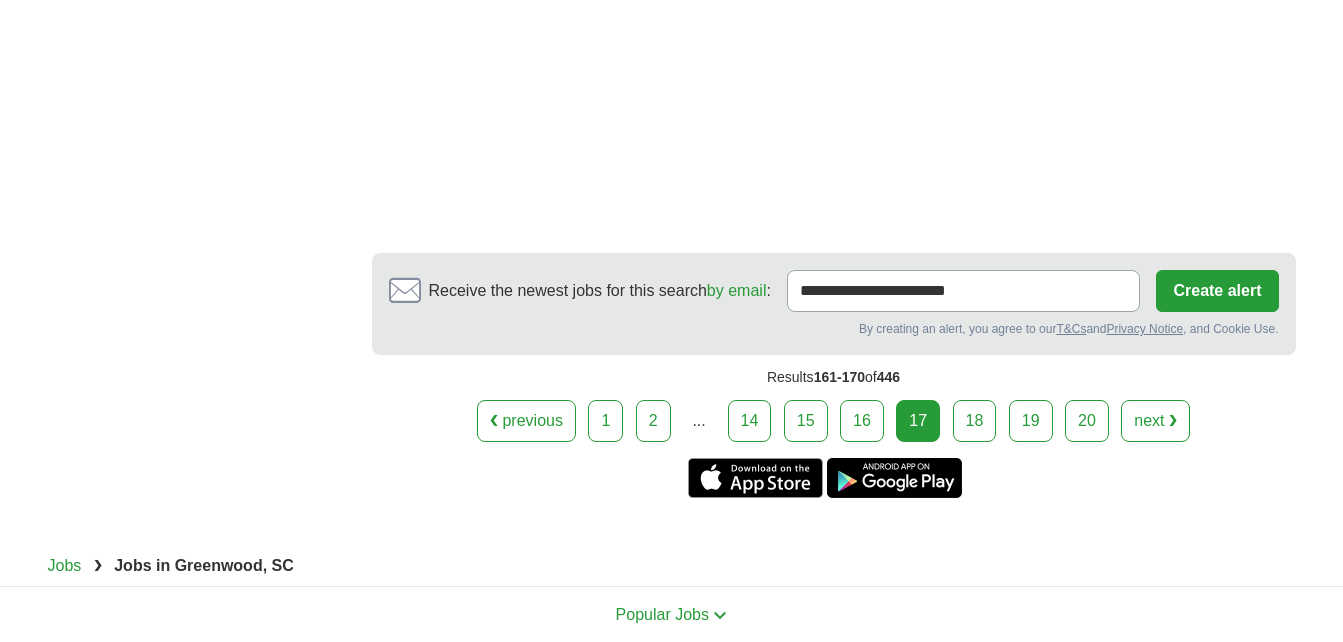 click on "18" at bounding box center (975, 421) 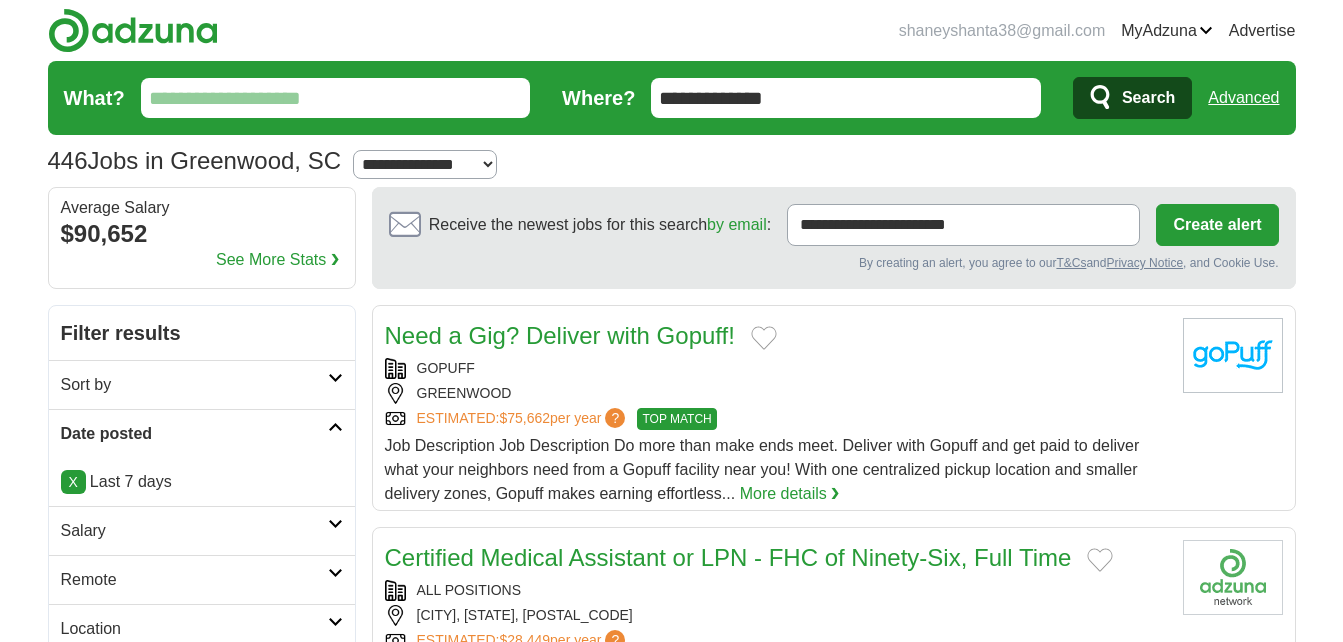scroll, scrollTop: 0, scrollLeft: 0, axis: both 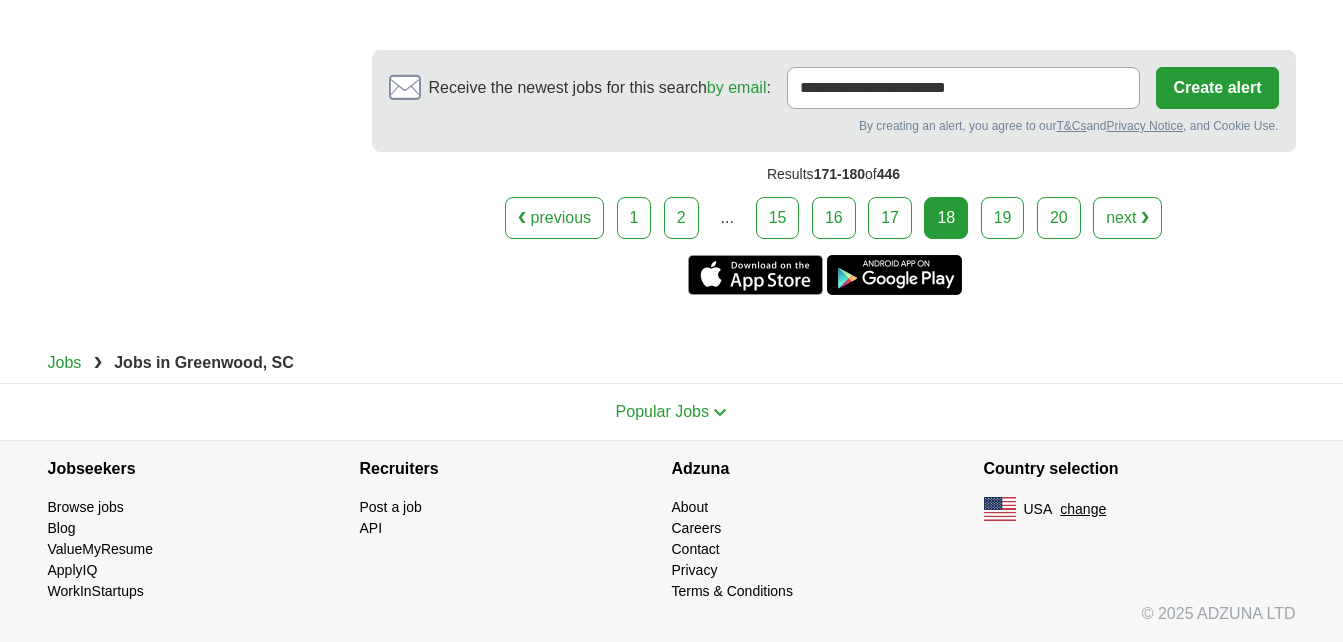 click on "19" at bounding box center [1003, 218] 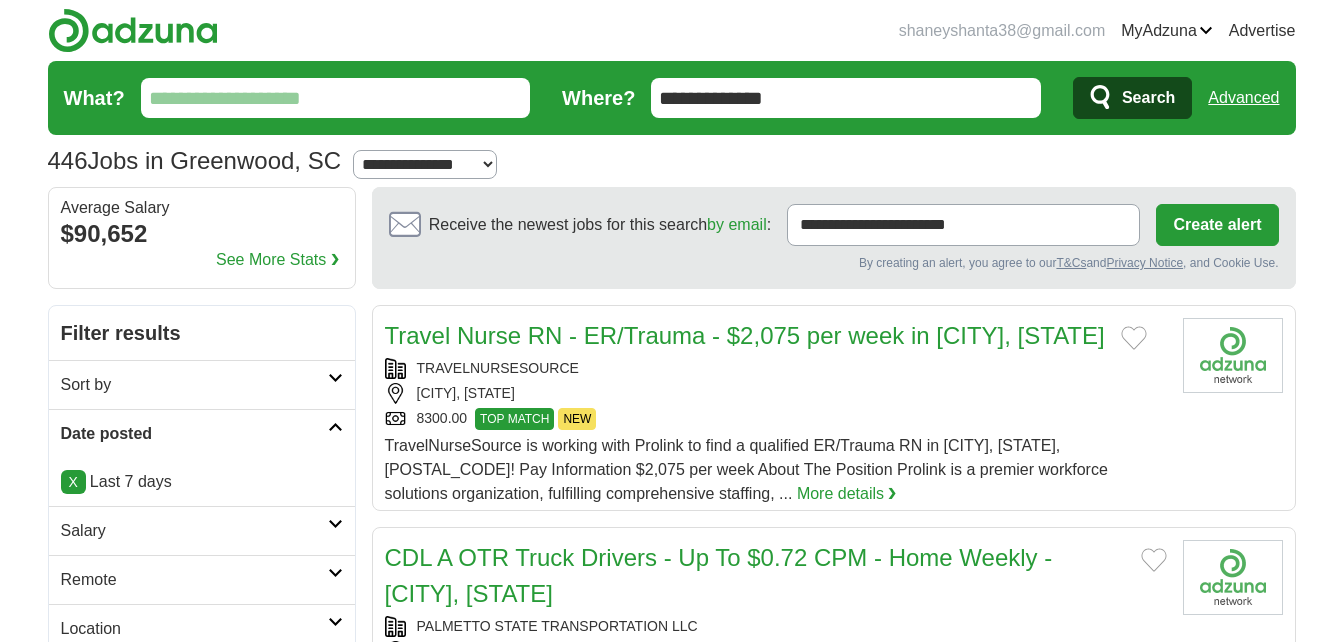 scroll, scrollTop: 0, scrollLeft: 0, axis: both 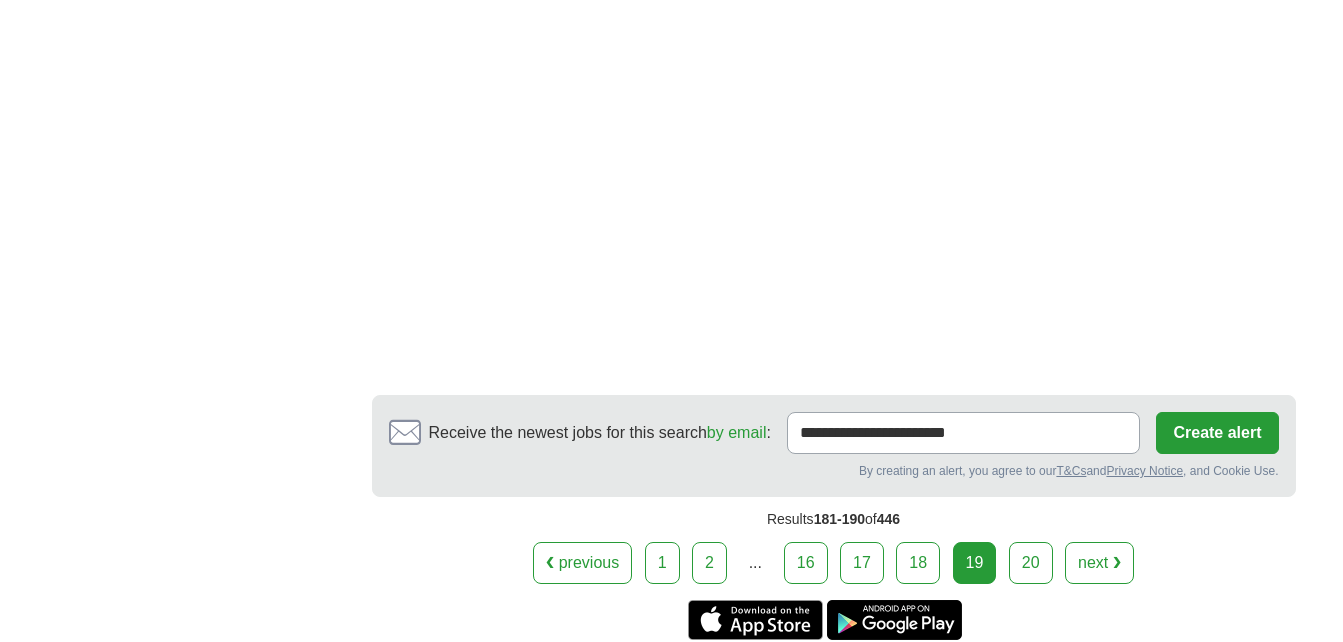 click on "20" at bounding box center [1031, 563] 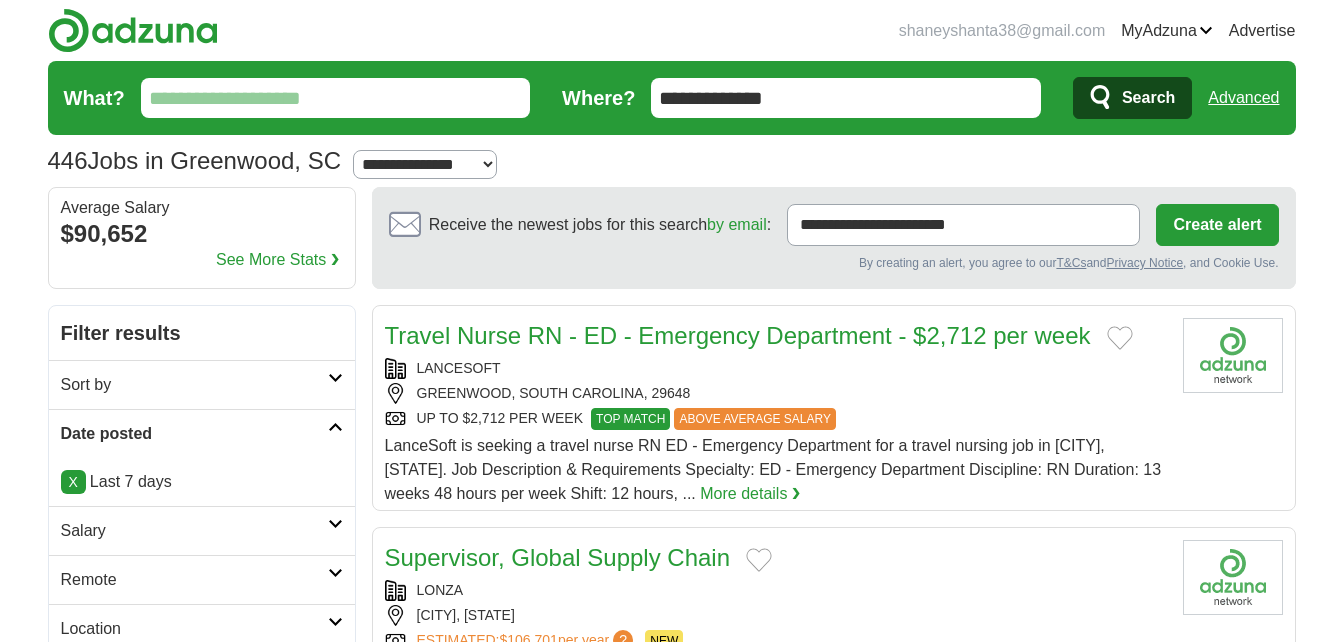 scroll, scrollTop: 0, scrollLeft: 0, axis: both 